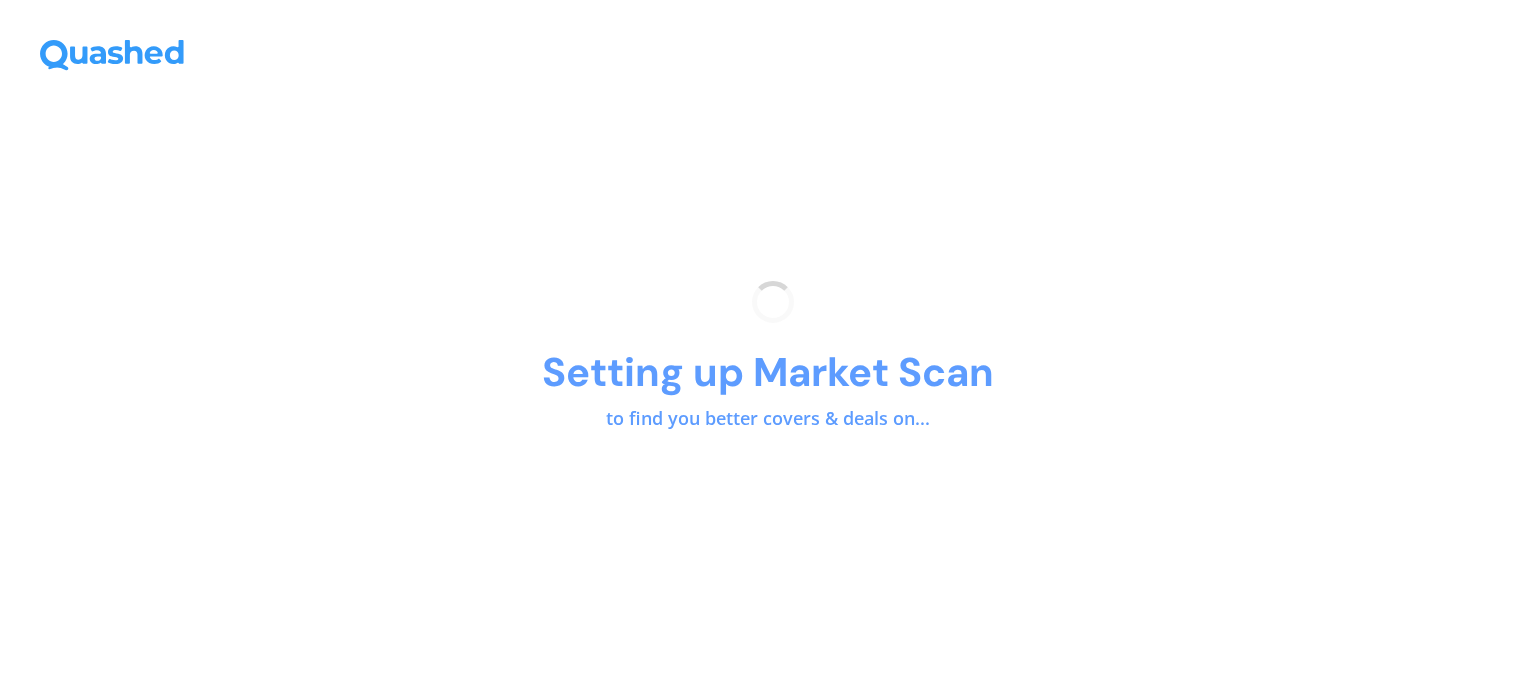 scroll, scrollTop: 0, scrollLeft: 0, axis: both 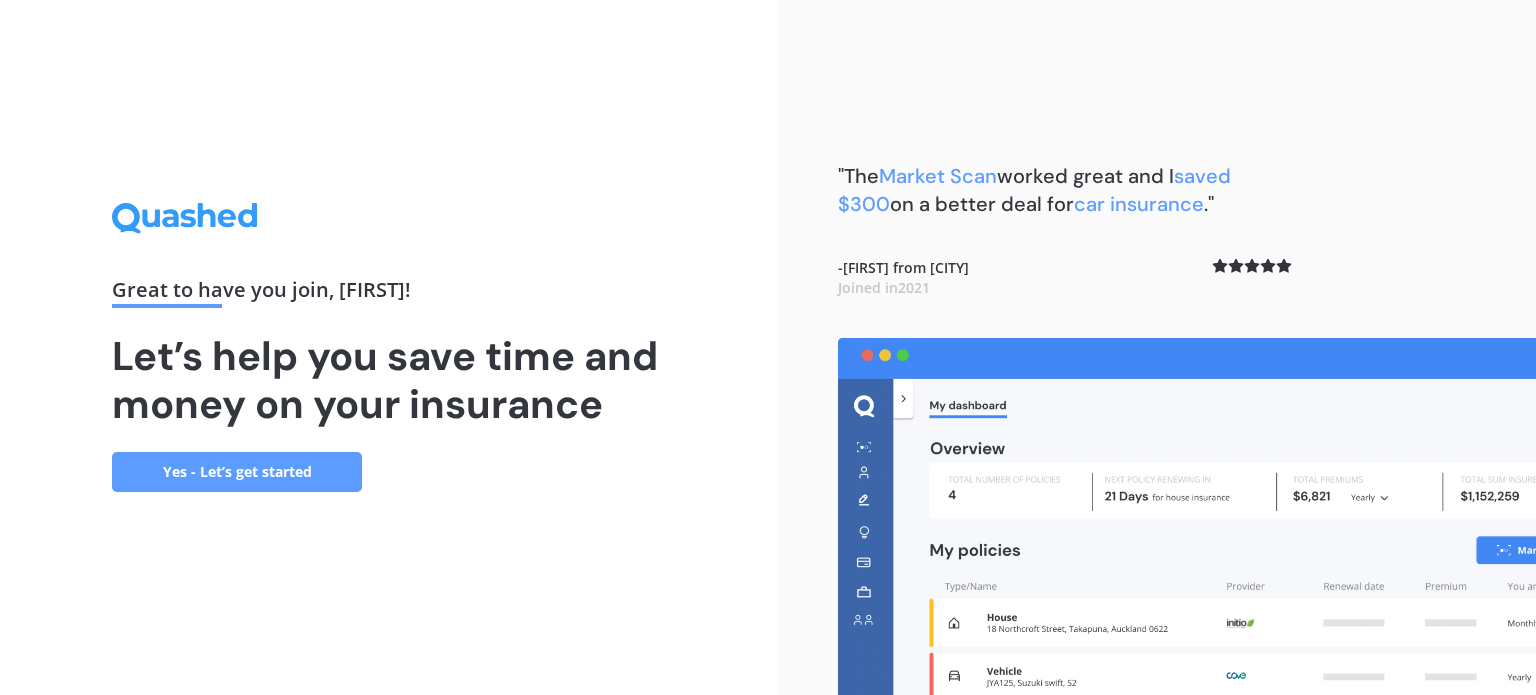 click on "Yes - Let’s get started" at bounding box center [237, 472] 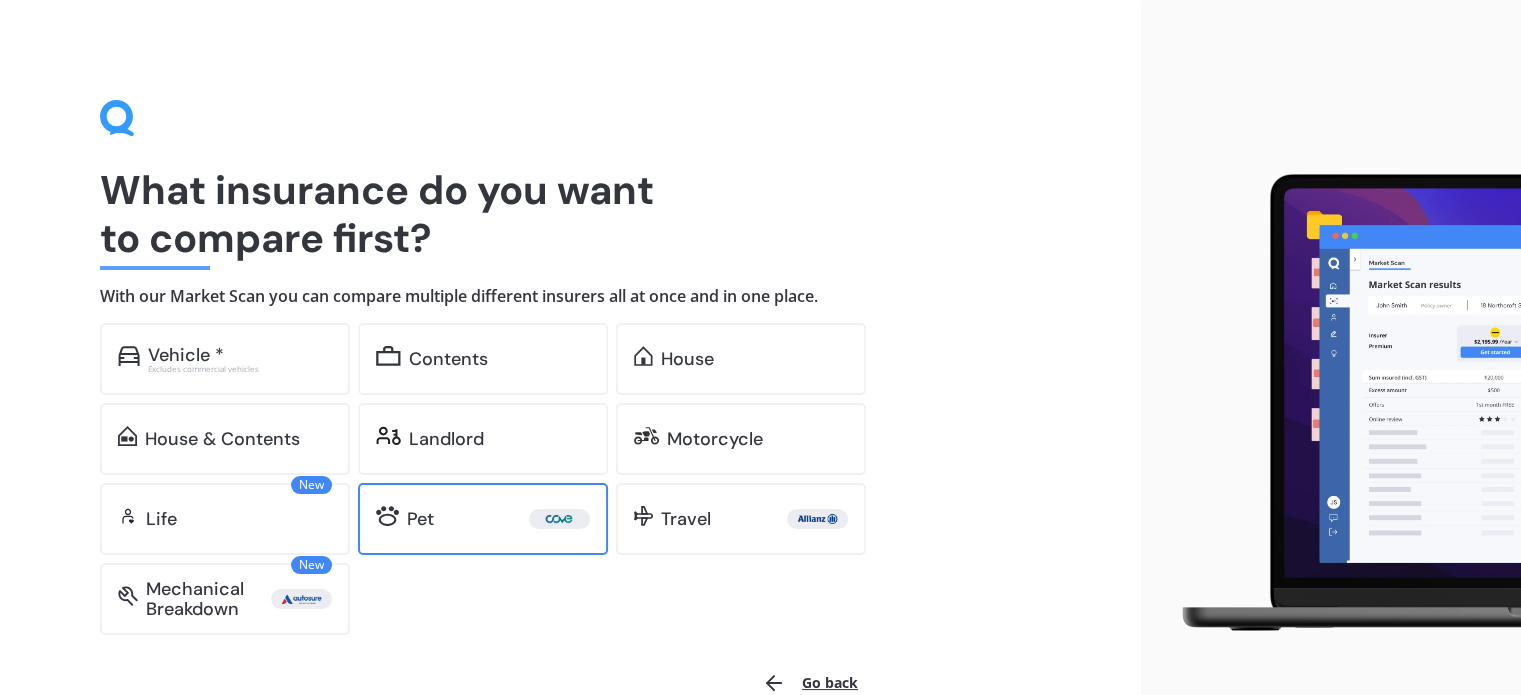 scroll, scrollTop: 111, scrollLeft: 0, axis: vertical 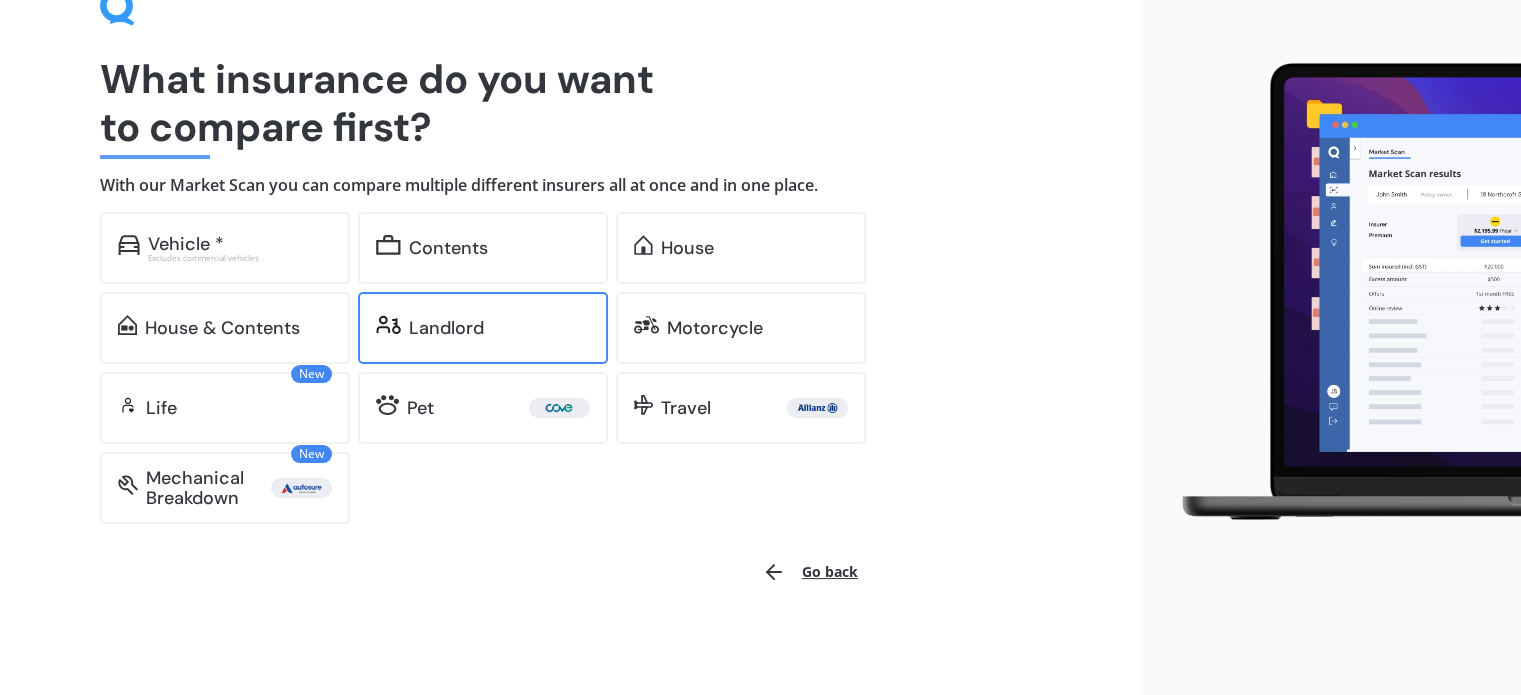 click on "Landlord" at bounding box center [499, 328] 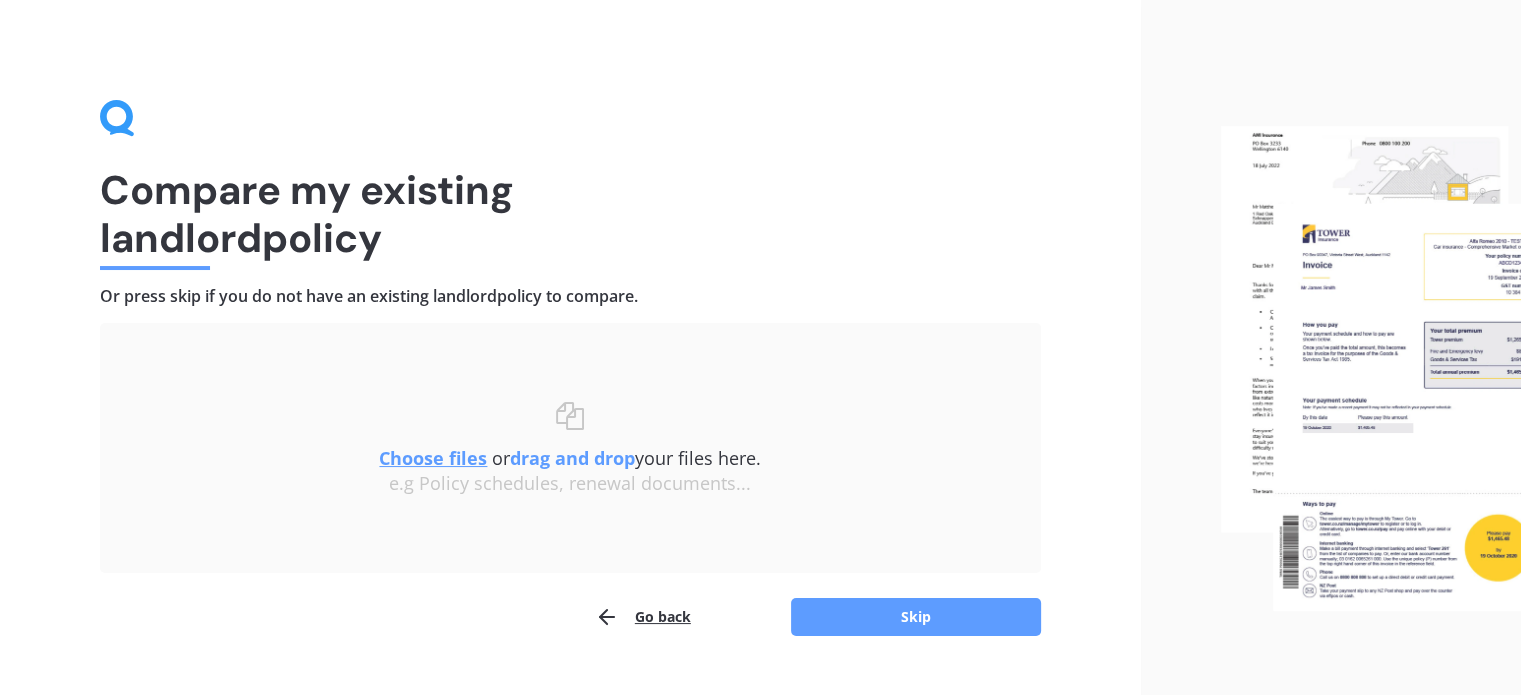scroll, scrollTop: 41, scrollLeft: 0, axis: vertical 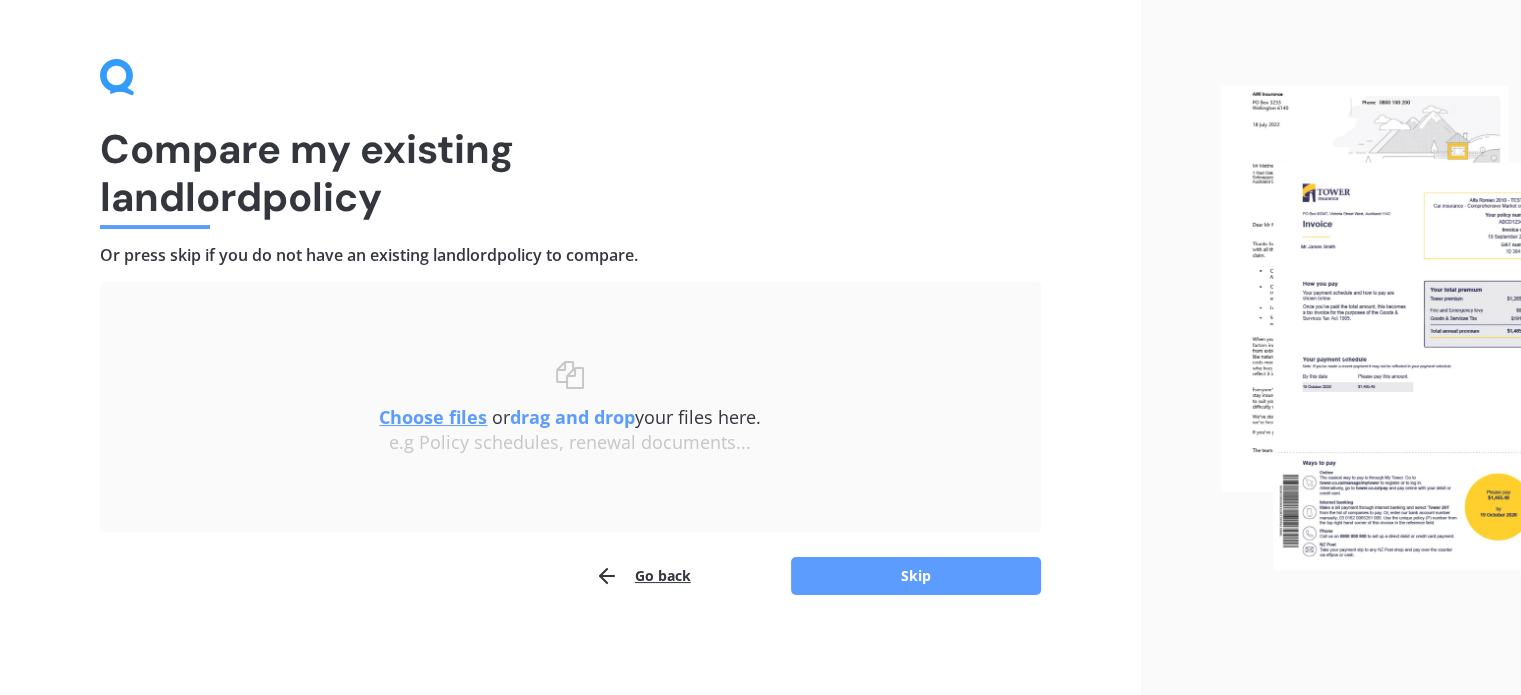 click on "Go back" at bounding box center (643, 576) 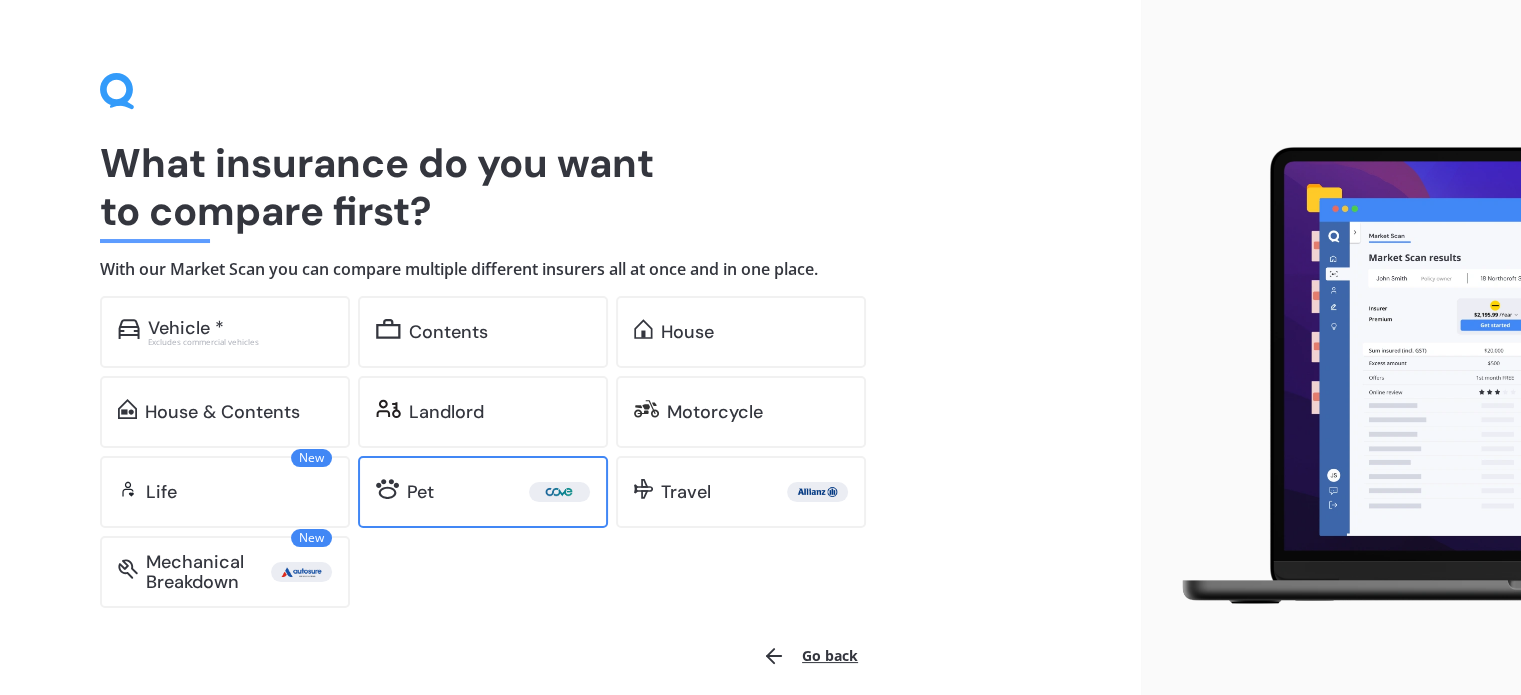 scroll, scrollTop: 111, scrollLeft: 0, axis: vertical 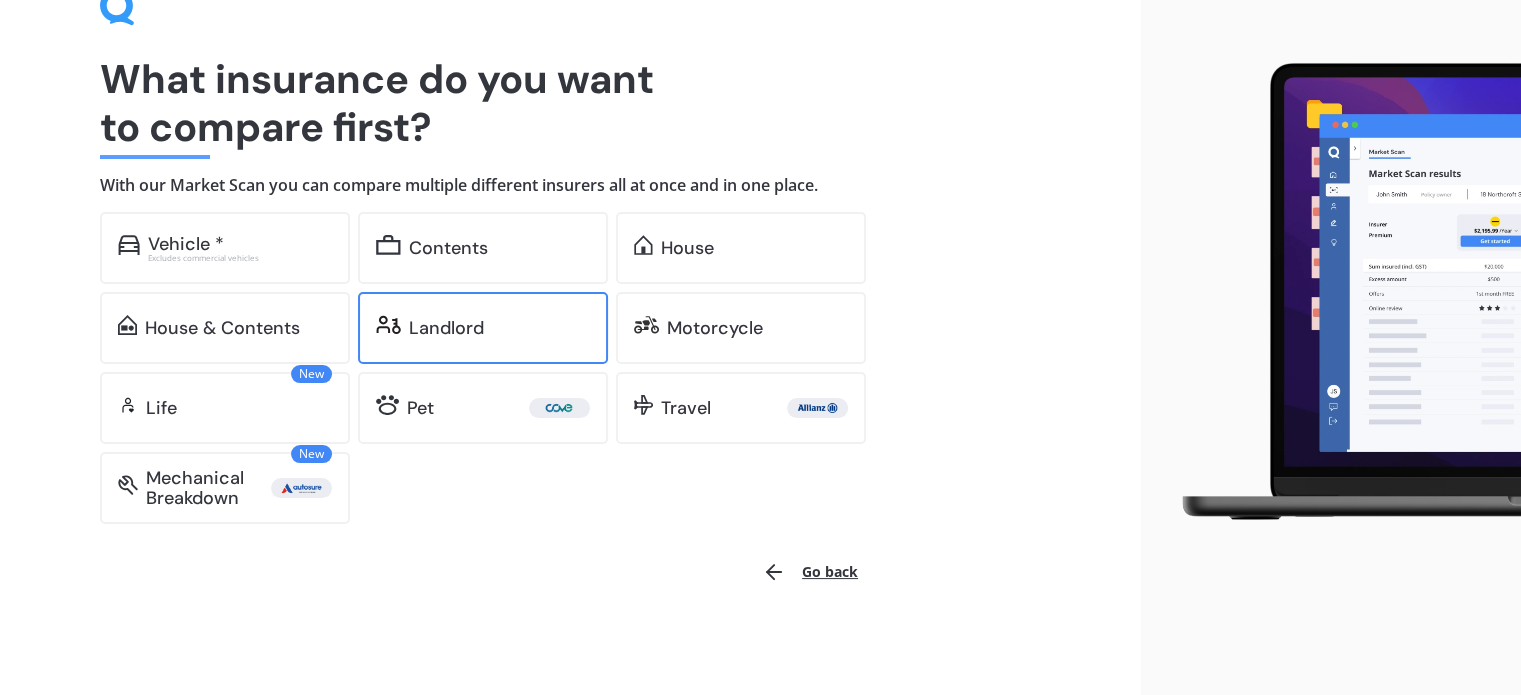 click on "Landlord" at bounding box center (446, 328) 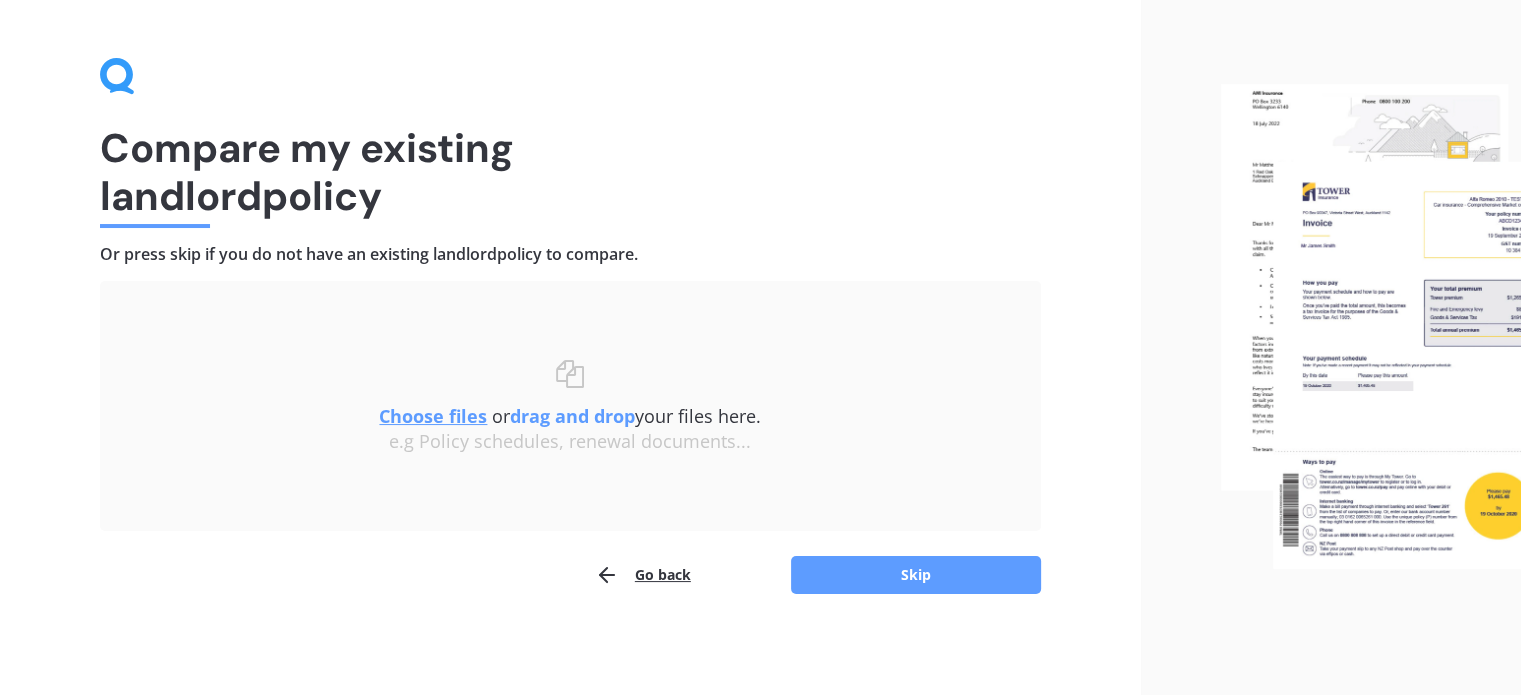 scroll, scrollTop: 41, scrollLeft: 0, axis: vertical 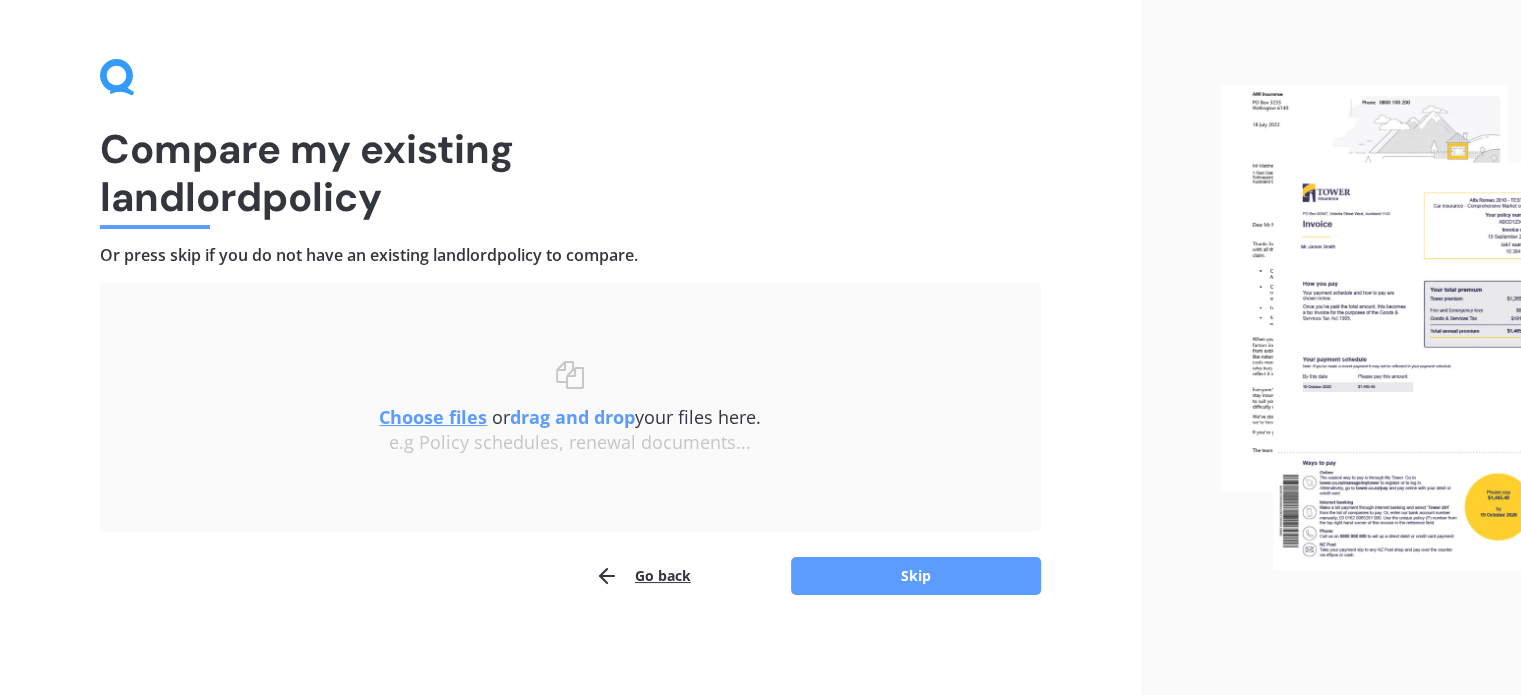 click at bounding box center (1371, 327) 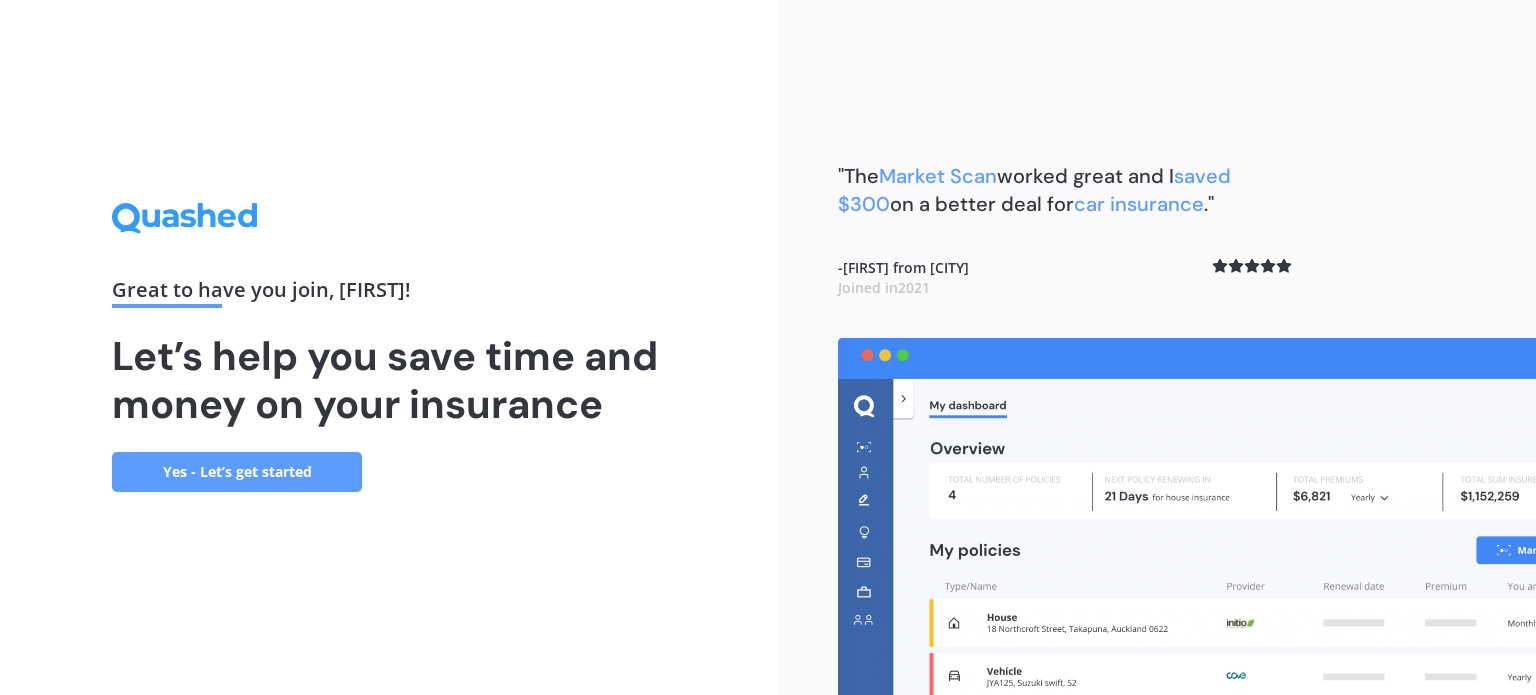scroll, scrollTop: 0, scrollLeft: 0, axis: both 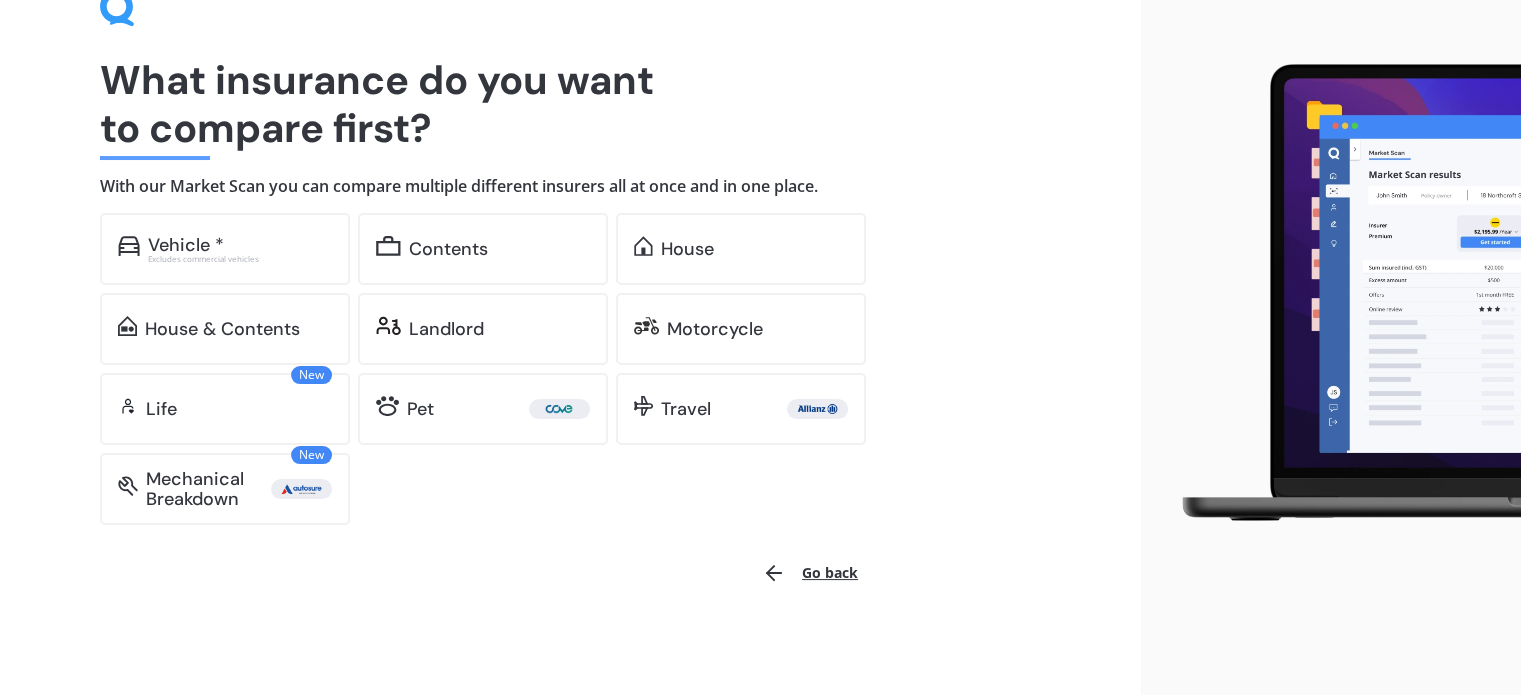 click on "Go back" at bounding box center (810, 573) 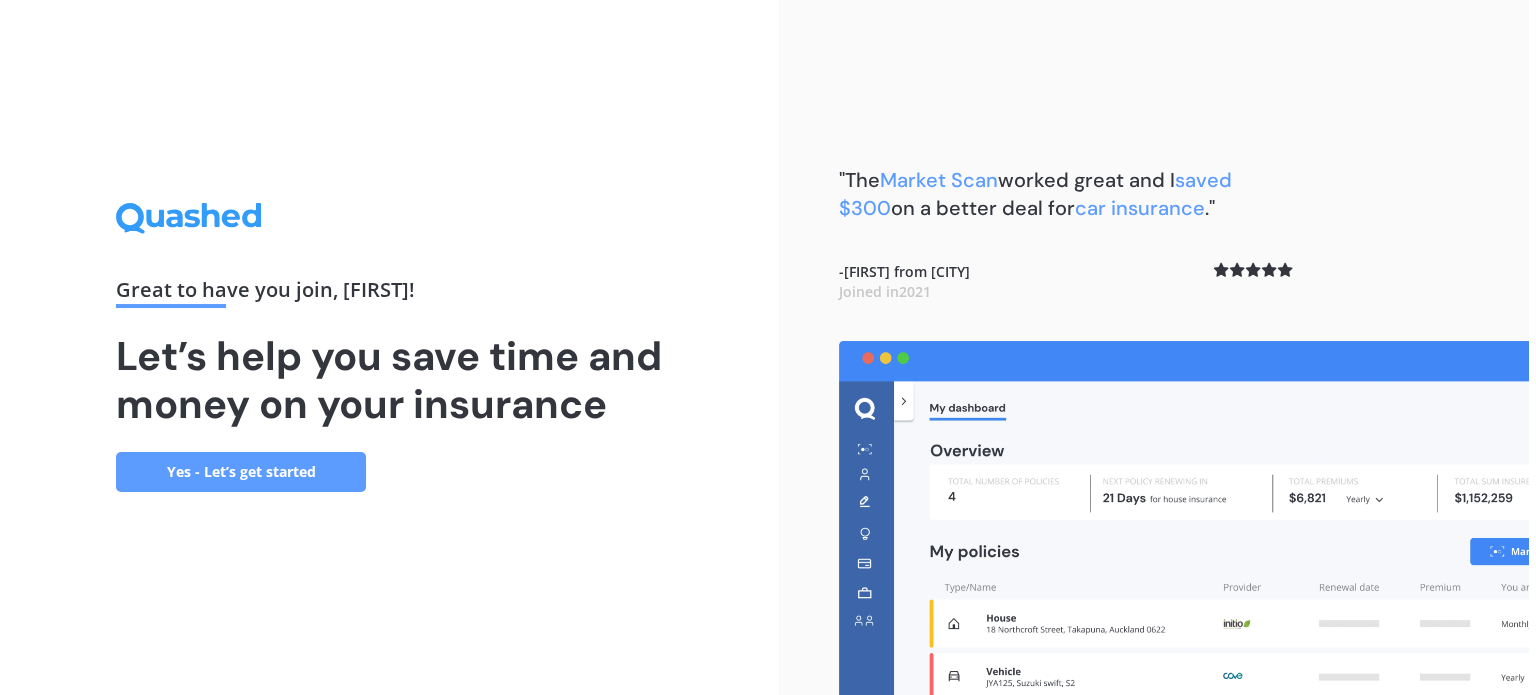scroll, scrollTop: 0, scrollLeft: 0, axis: both 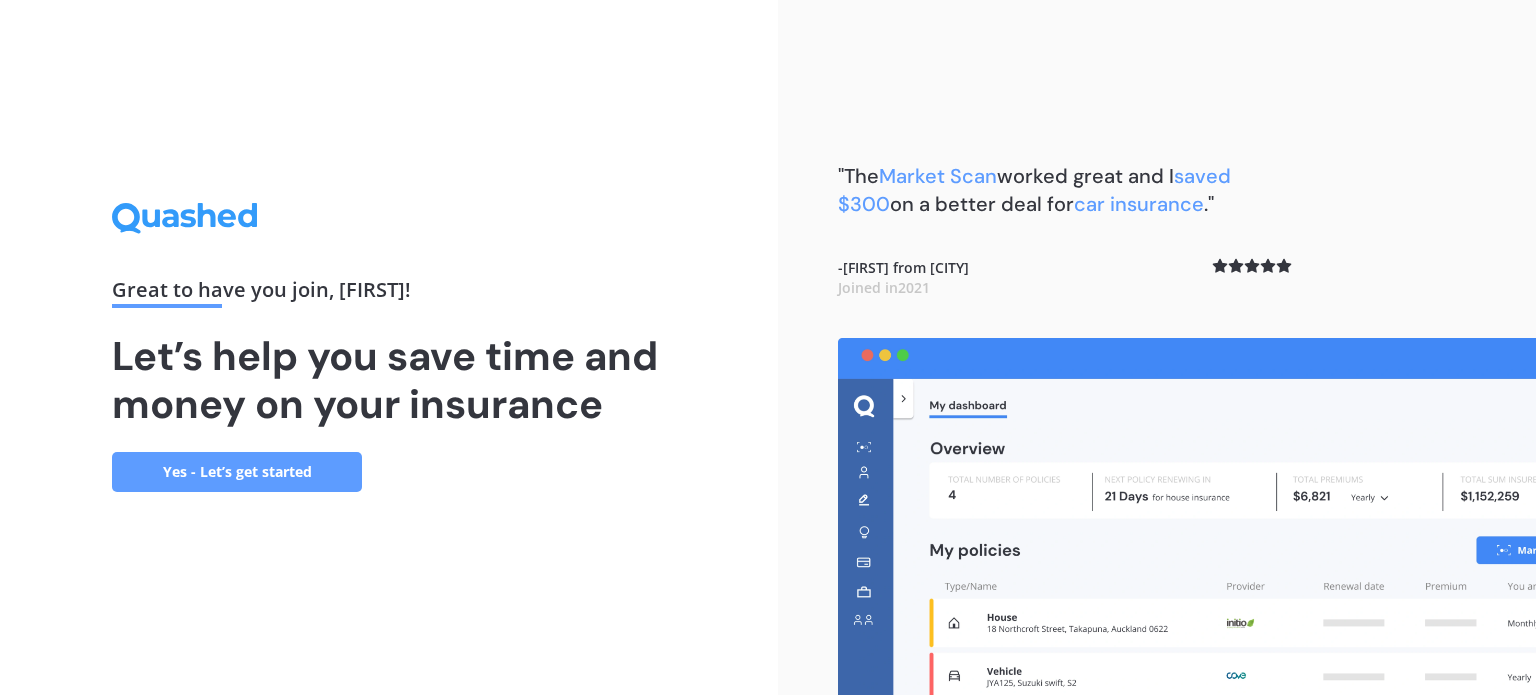 click on "Yes - Let’s get started" at bounding box center [237, 472] 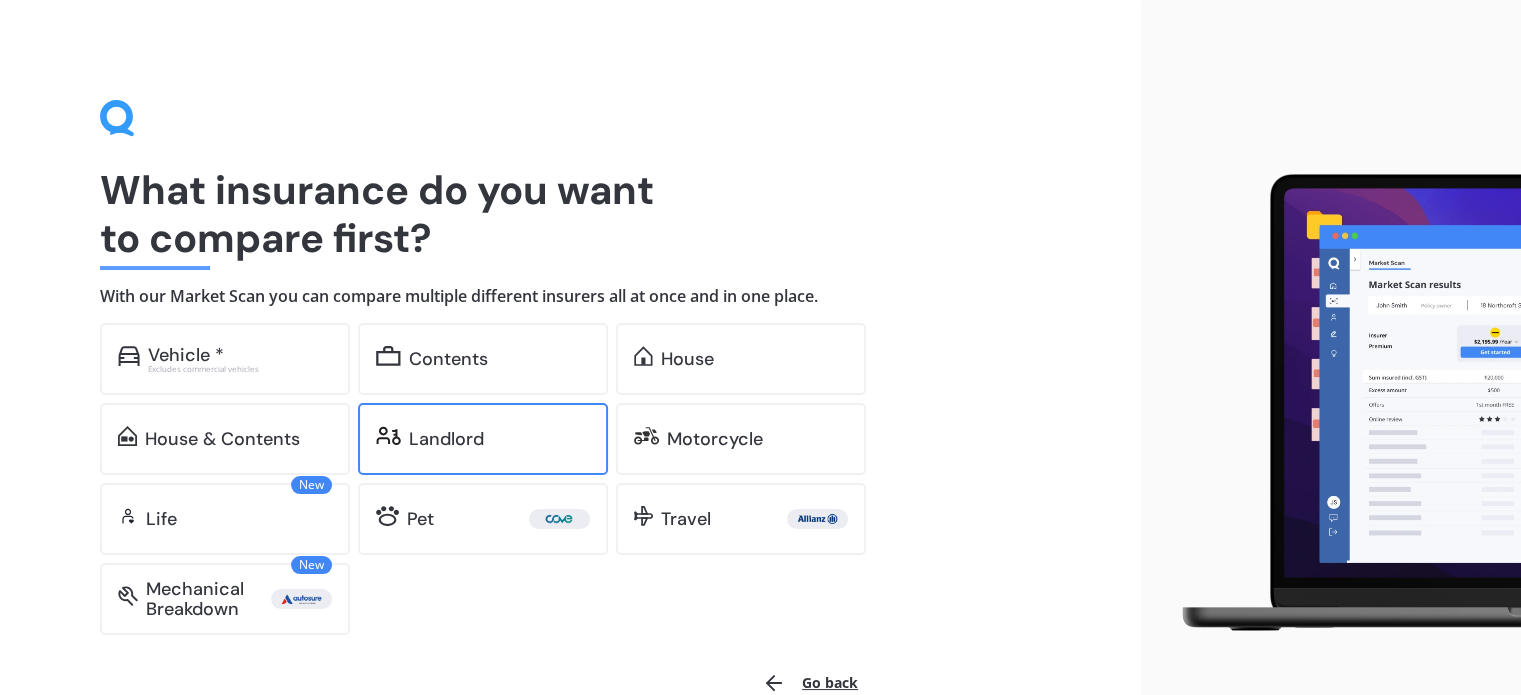 click on "Landlord" at bounding box center [446, 439] 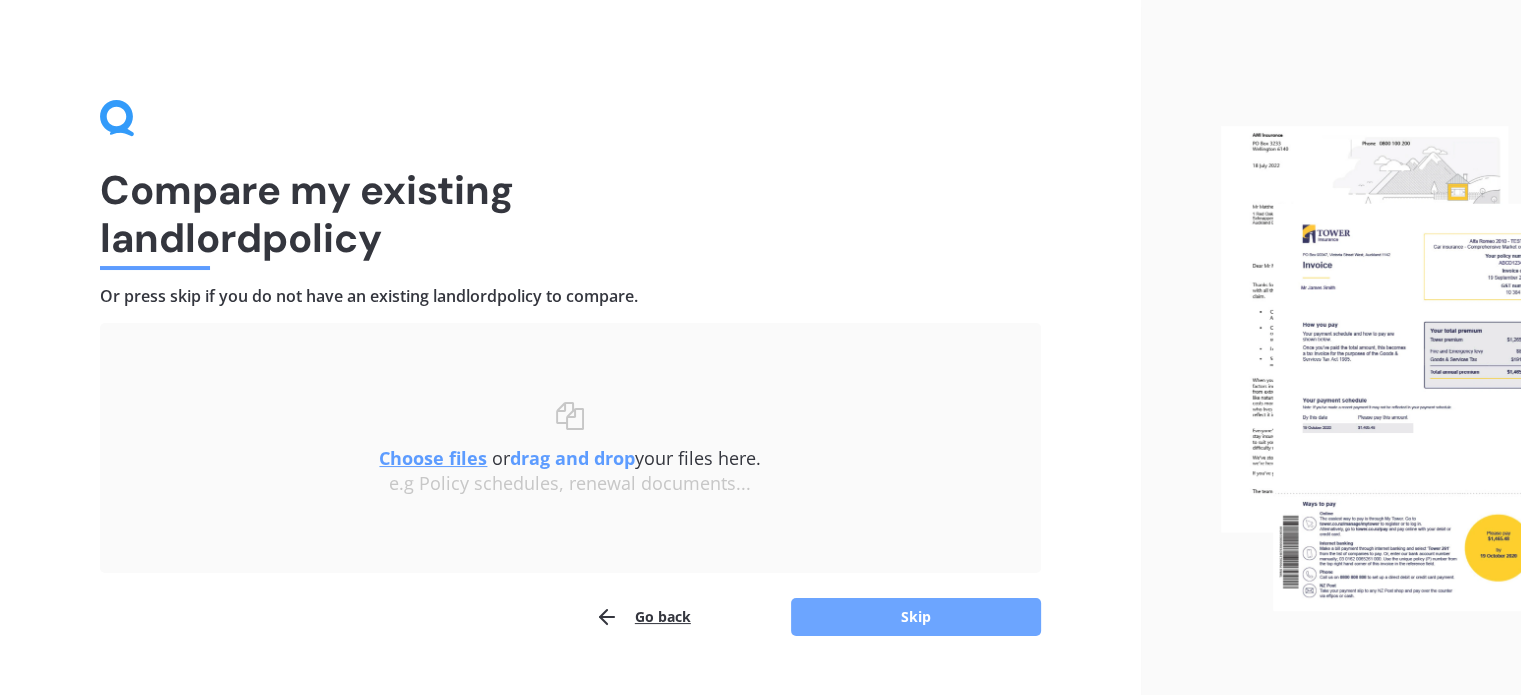 click on "Skip" at bounding box center [916, 617] 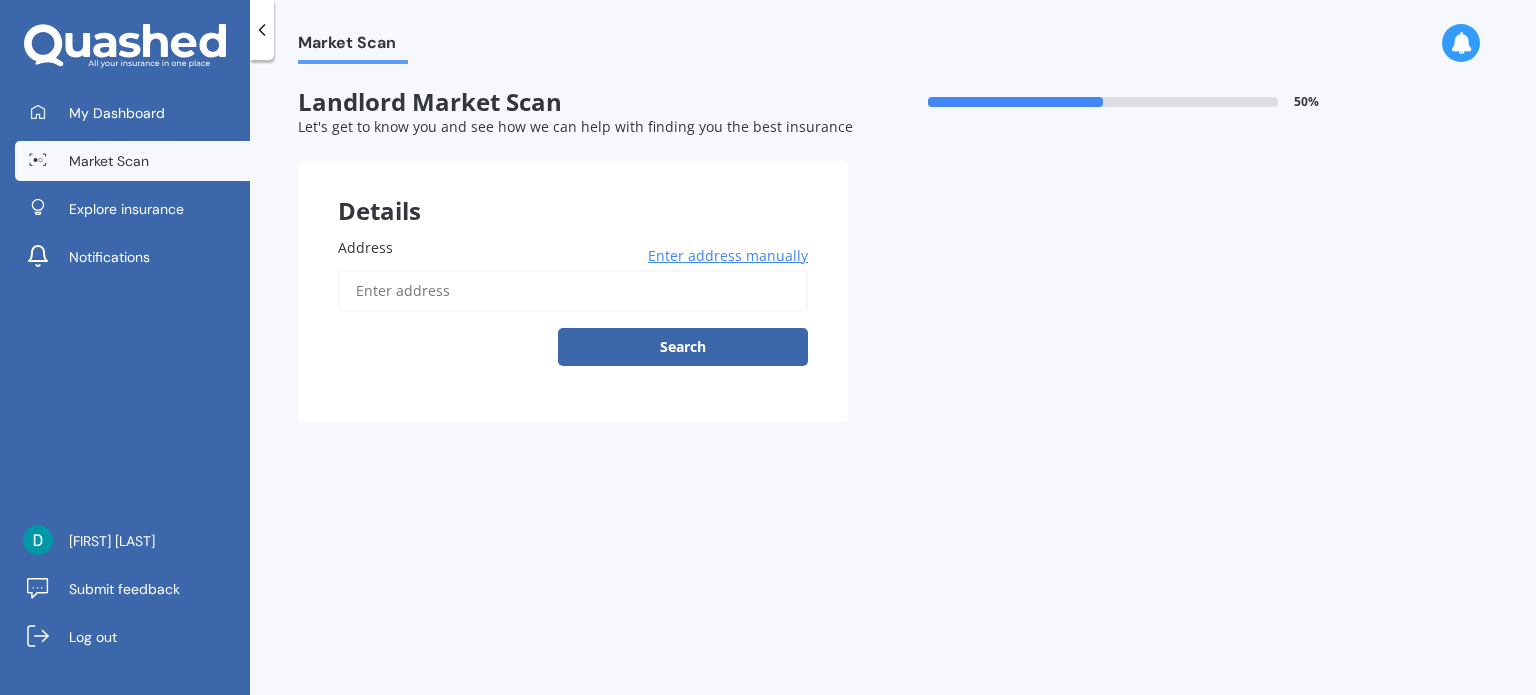 click on "Address" at bounding box center [573, 291] 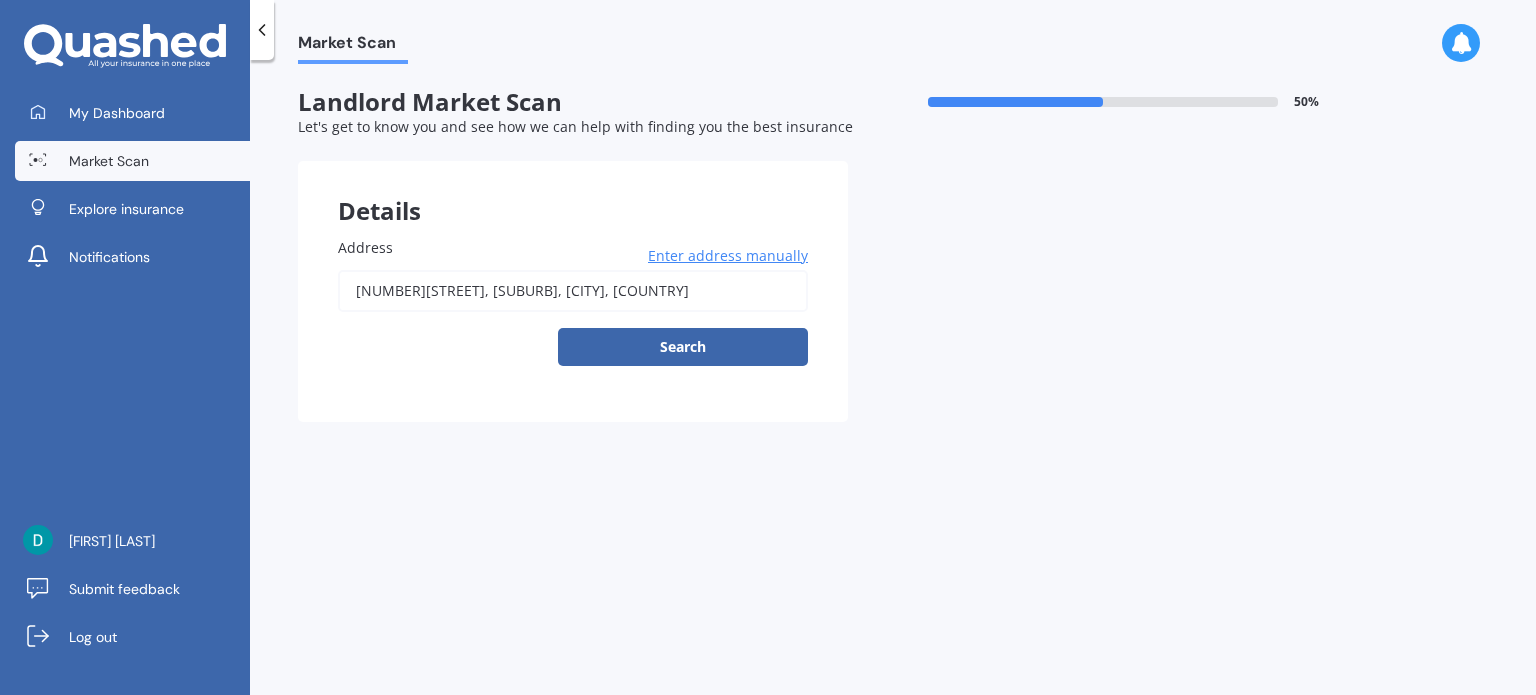 type on "[NUMBER][STREET], [SUBURB], [CITY] [POSTCODE]" 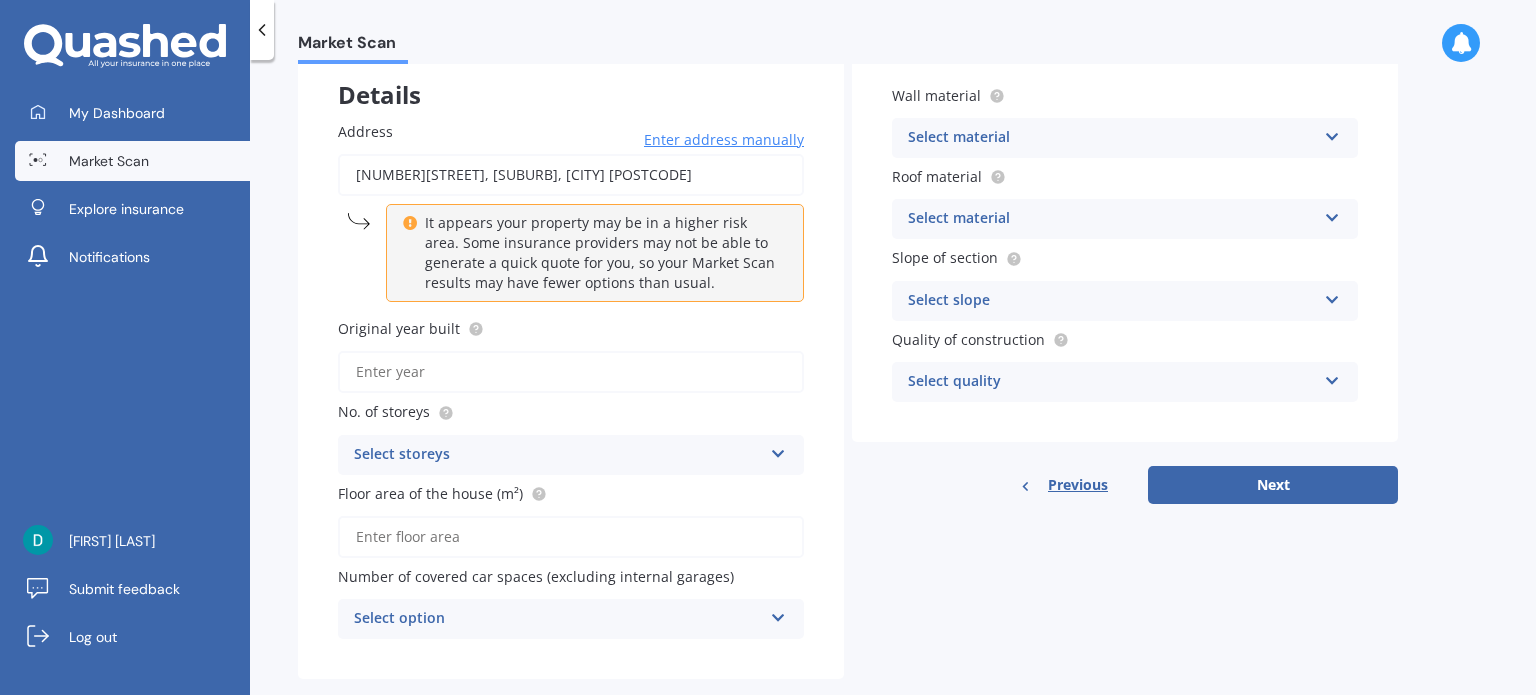 scroll, scrollTop: 115, scrollLeft: 0, axis: vertical 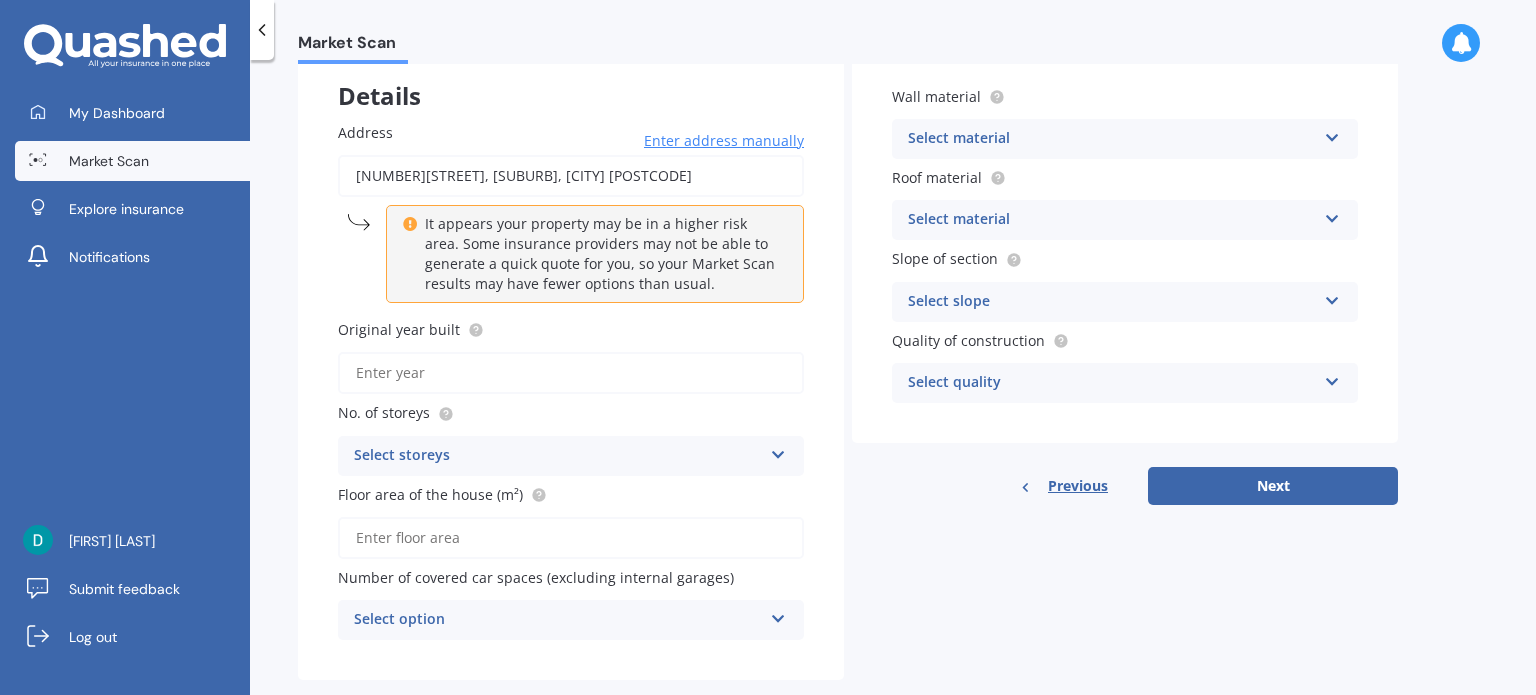 click on "Original year built" at bounding box center [571, 373] 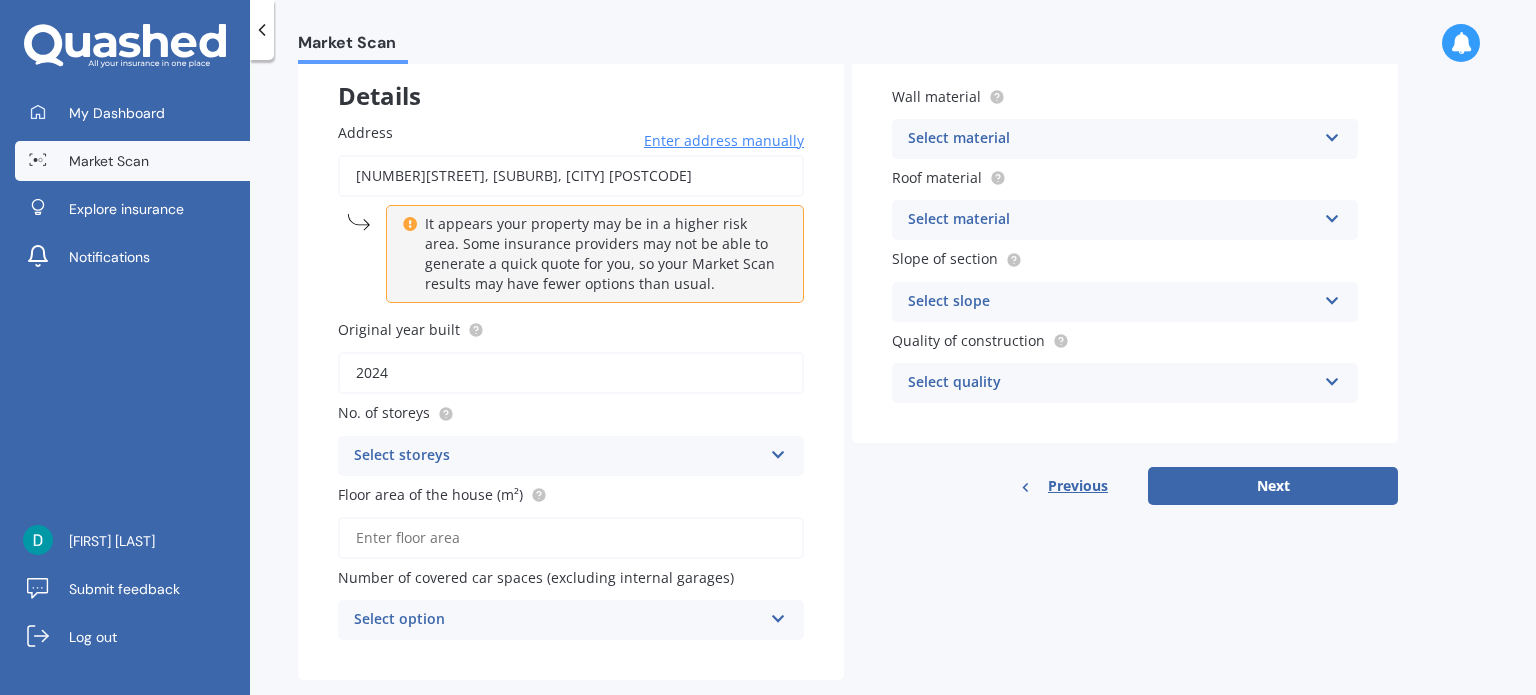 click on "Select storeys 1 2 3 4 5+" at bounding box center (571, 456) 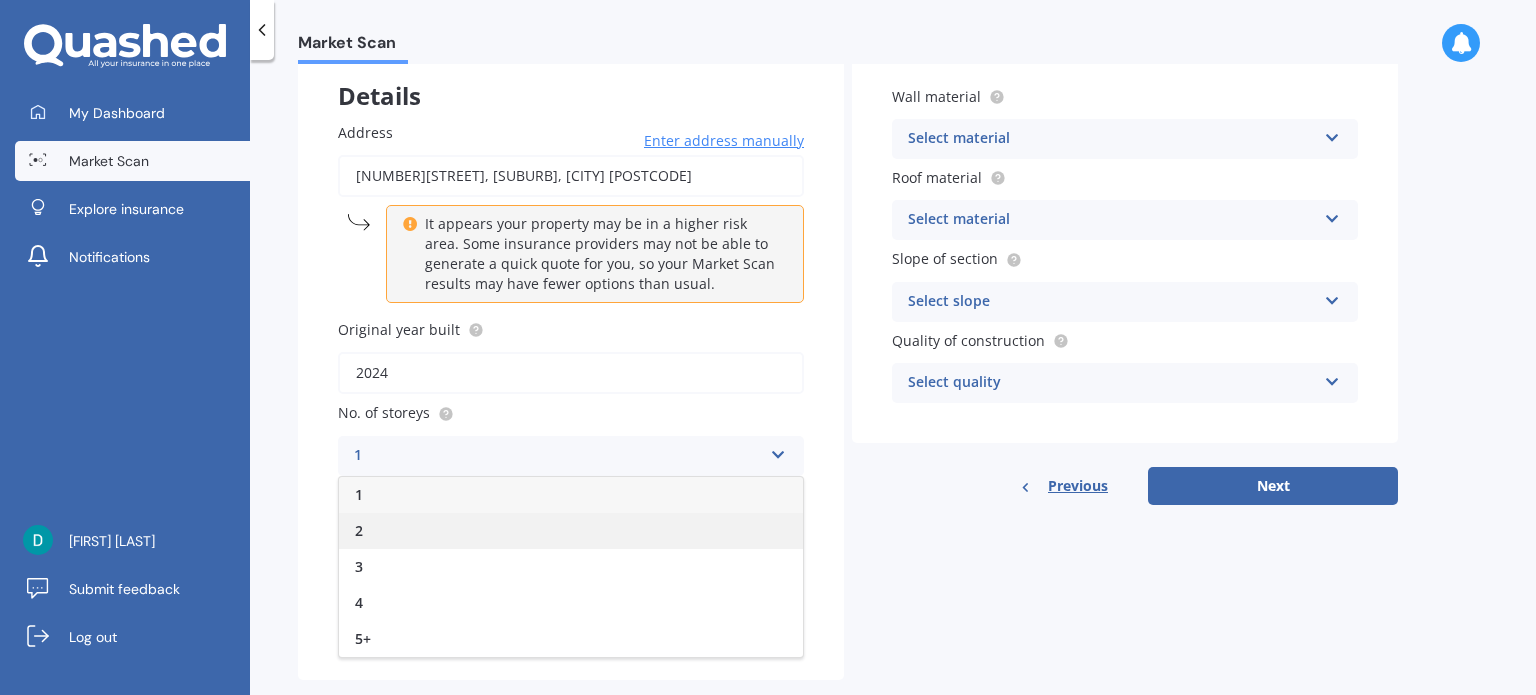 click on "2" at bounding box center (571, 531) 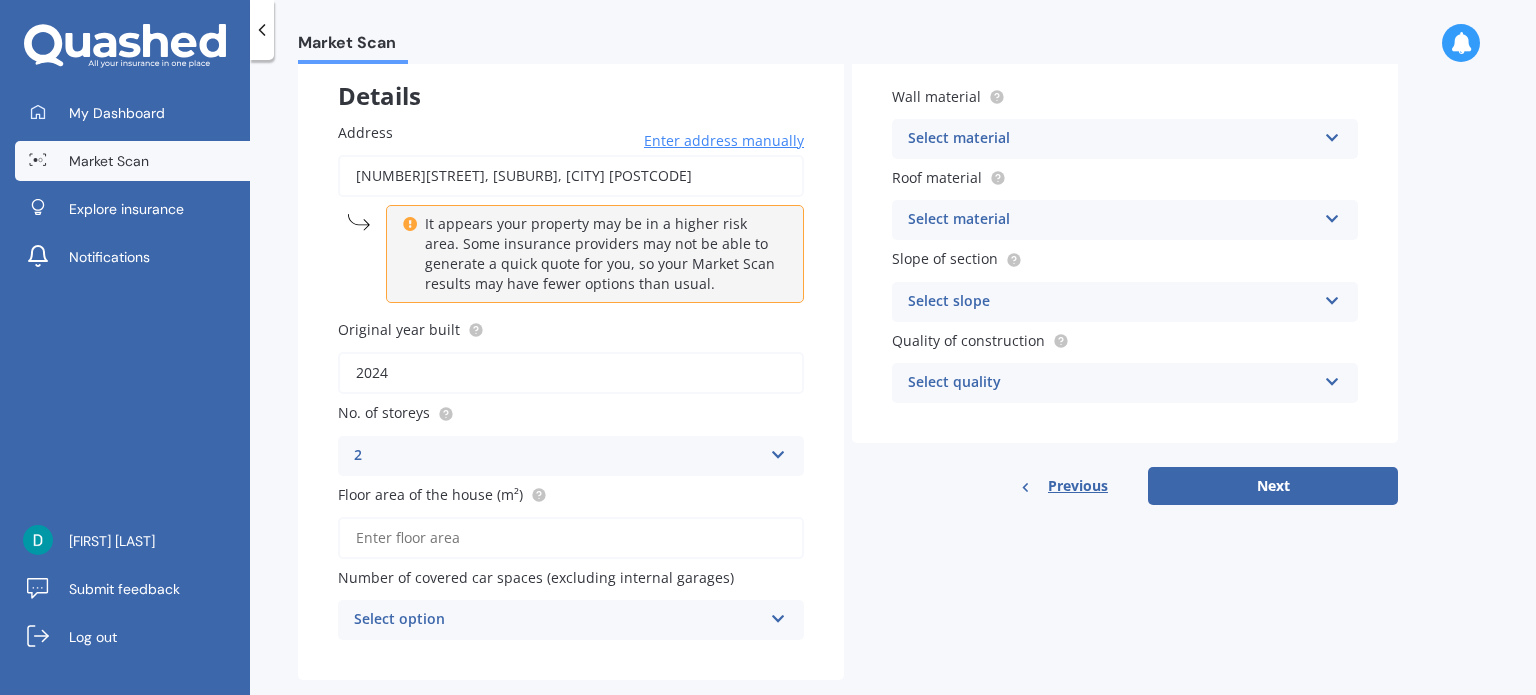 click on "Floor area of the house (m²)" at bounding box center (571, 538) 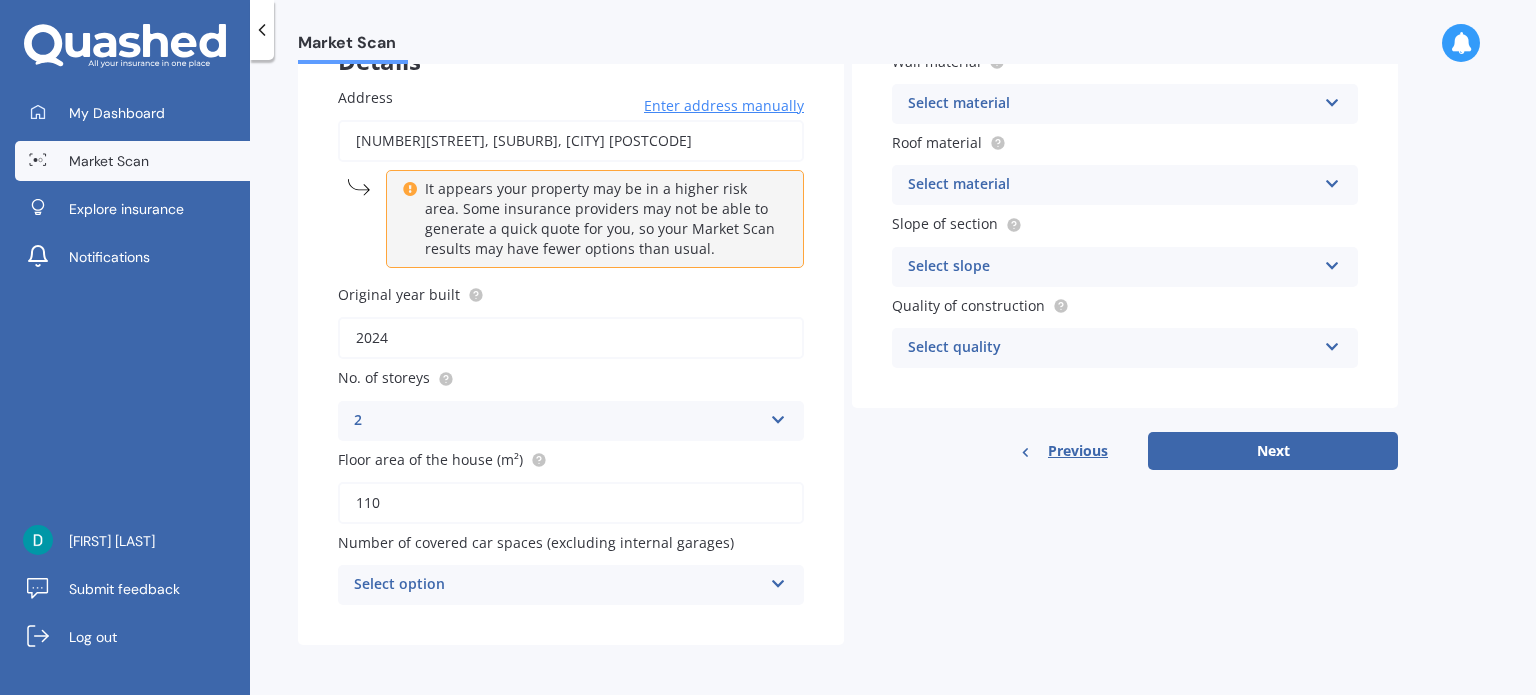 scroll, scrollTop: 149, scrollLeft: 0, axis: vertical 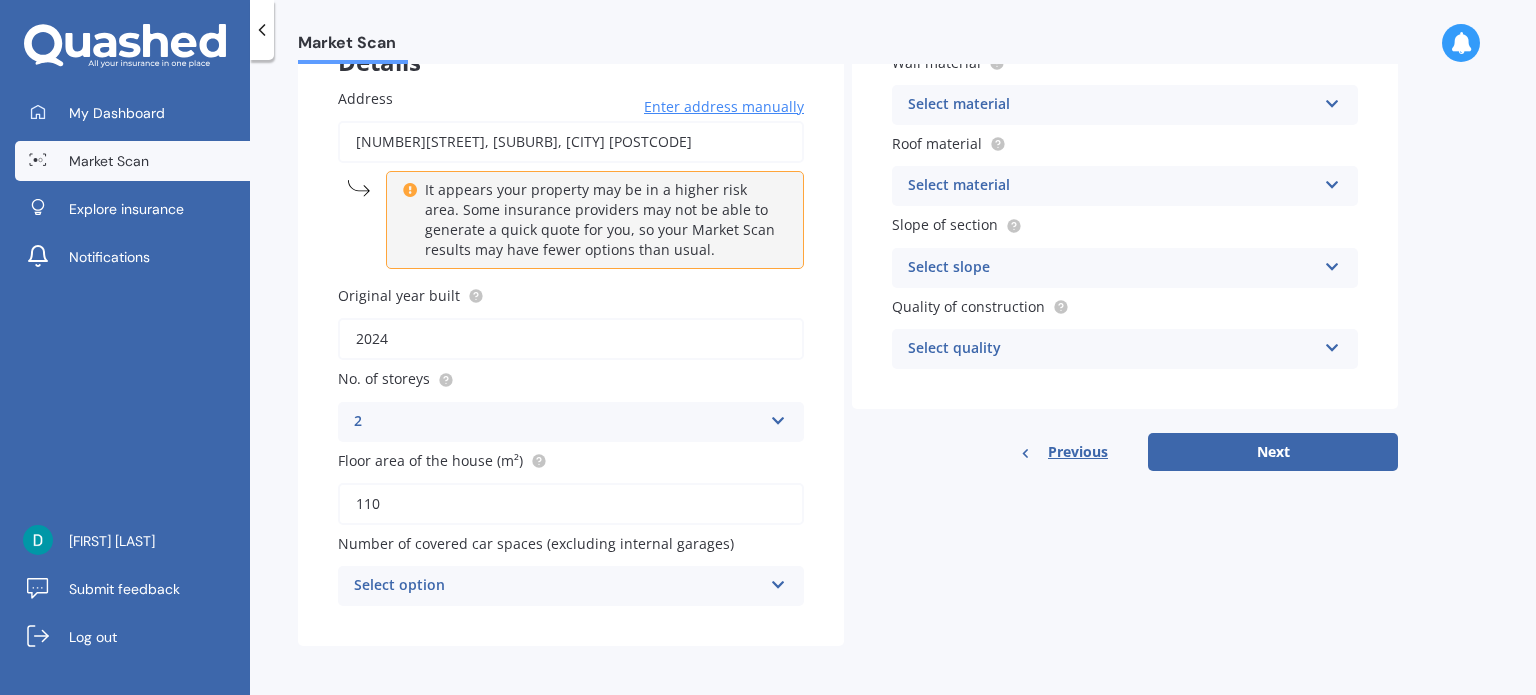 click on "Select option" at bounding box center [558, 586] 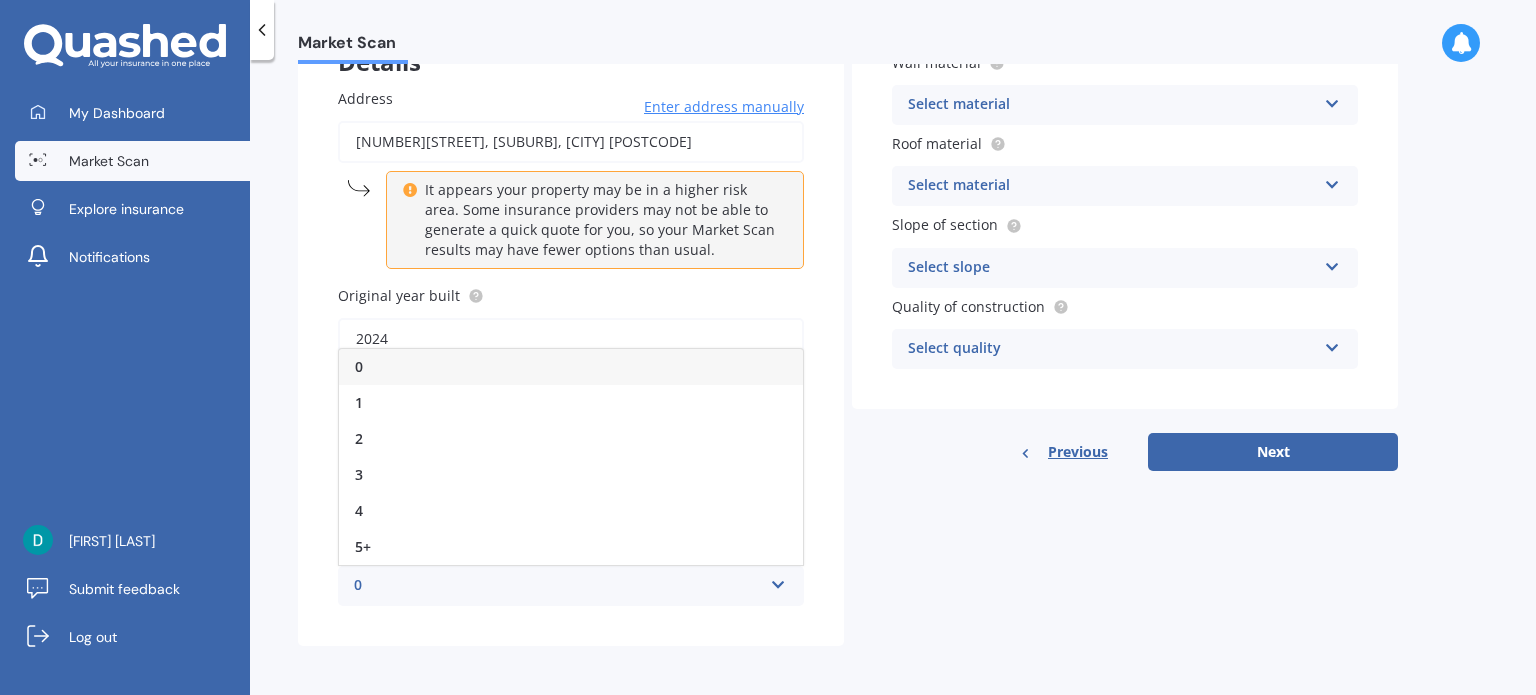 click on "0" at bounding box center (571, 367) 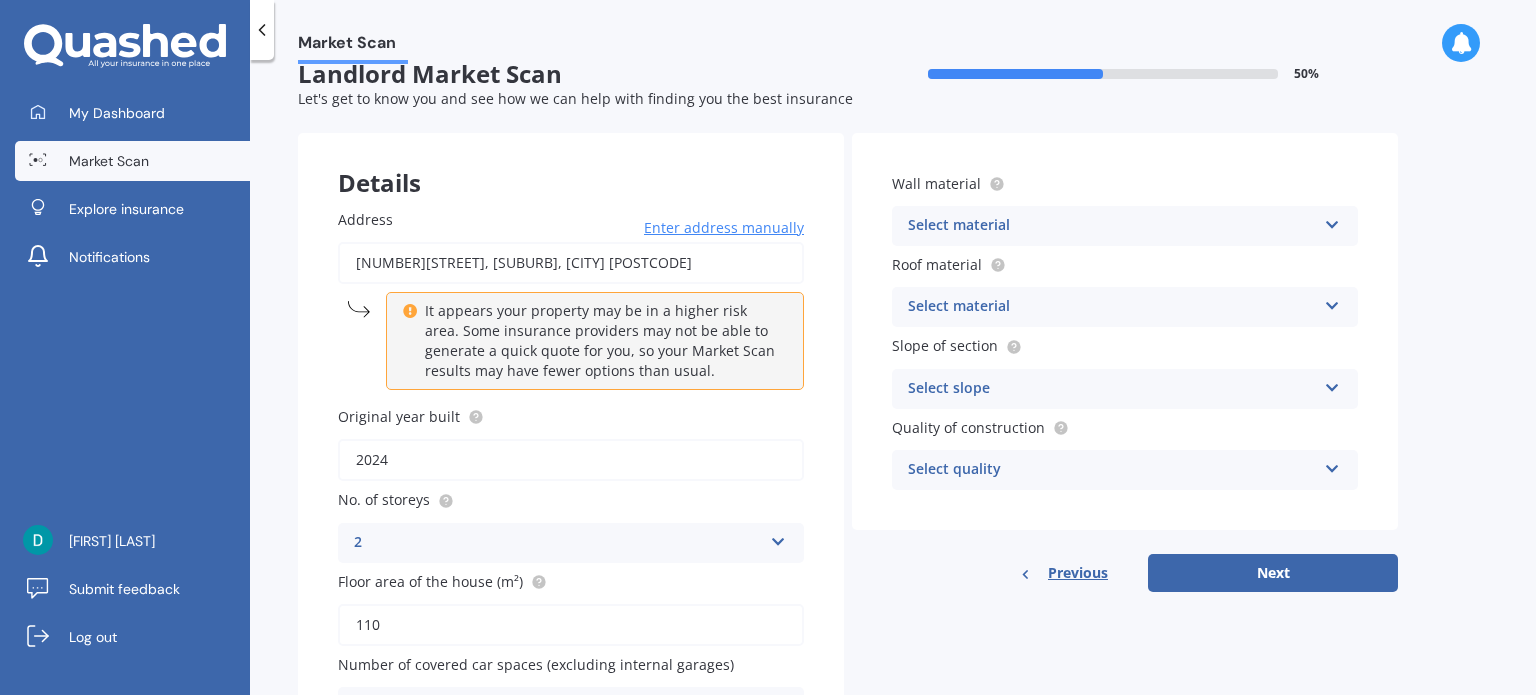 scroll, scrollTop: 26, scrollLeft: 0, axis: vertical 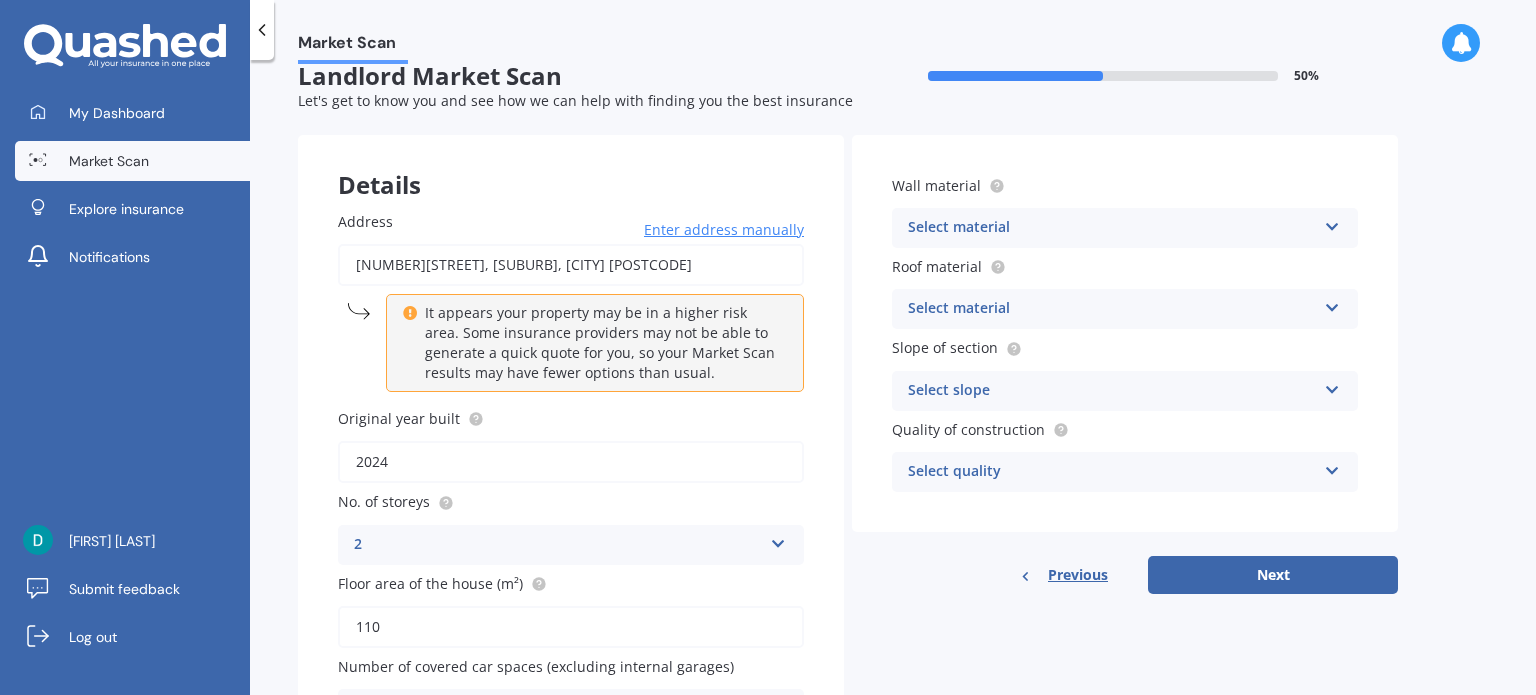 click on "Select material" at bounding box center (1112, 228) 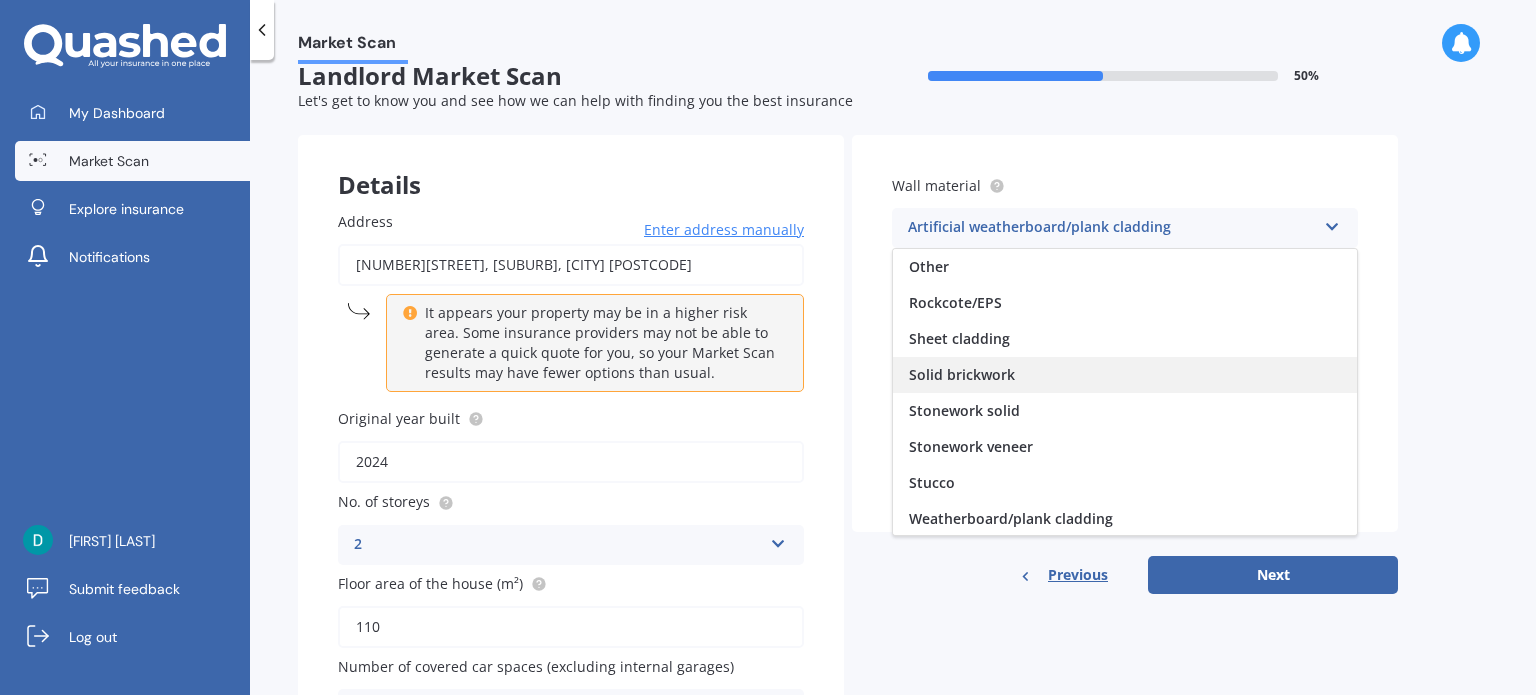 scroll, scrollTop: 181, scrollLeft: 0, axis: vertical 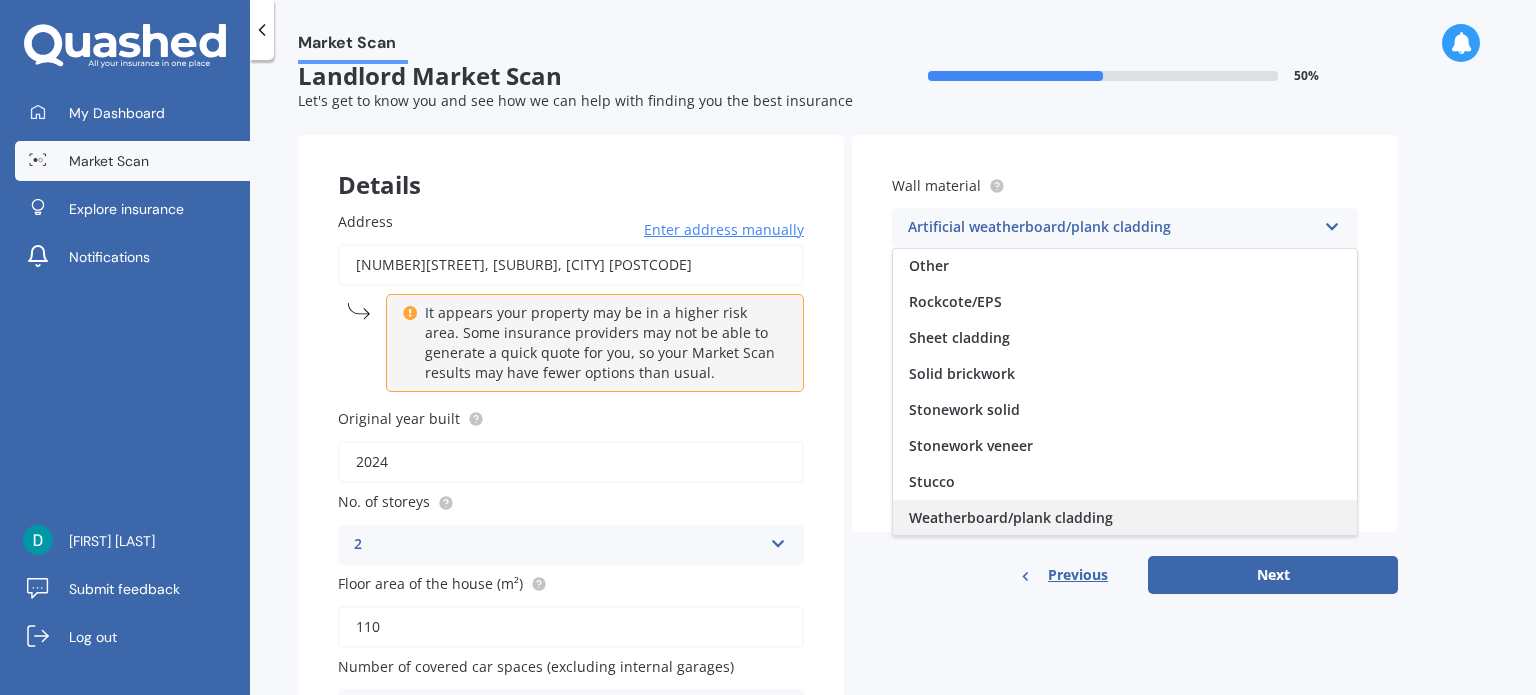 click on "Weatherboard/plank cladding" at bounding box center (1011, 517) 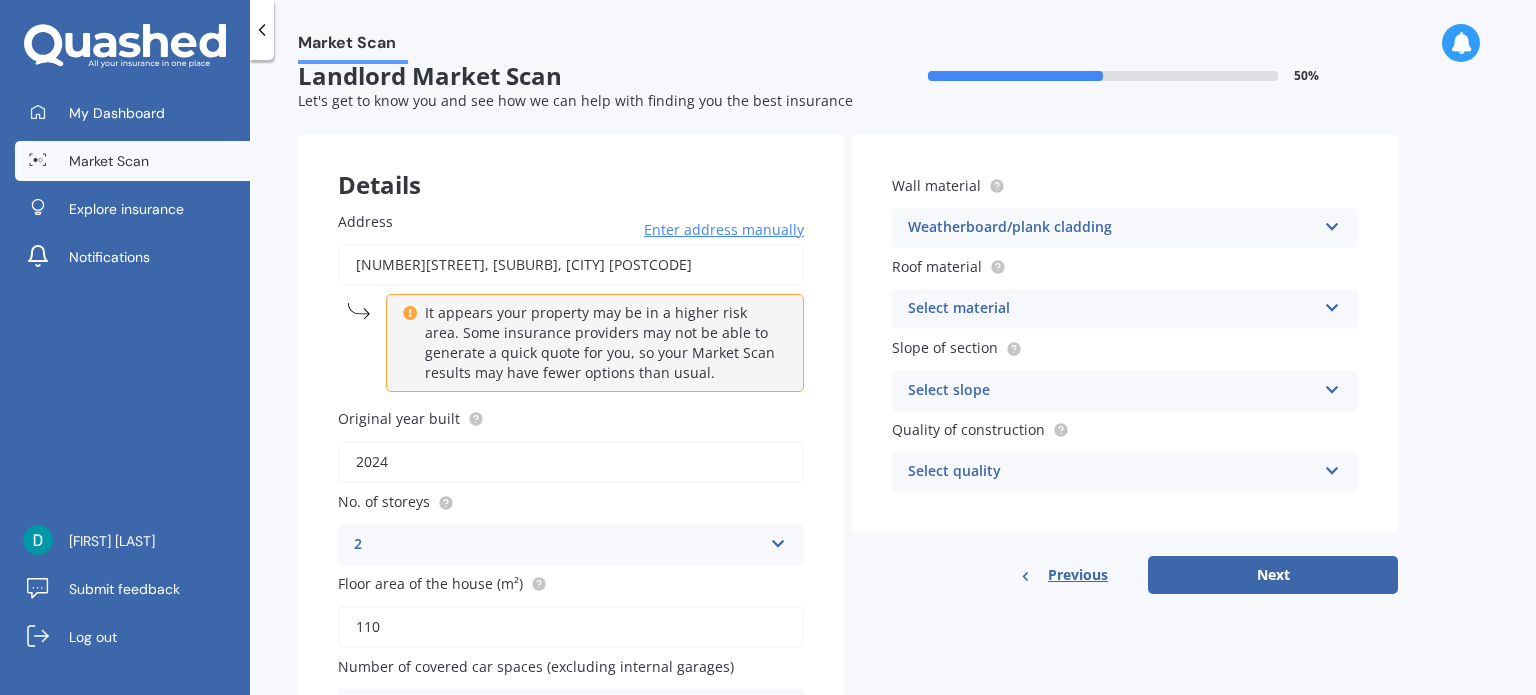 click on "Select material" at bounding box center (1112, 309) 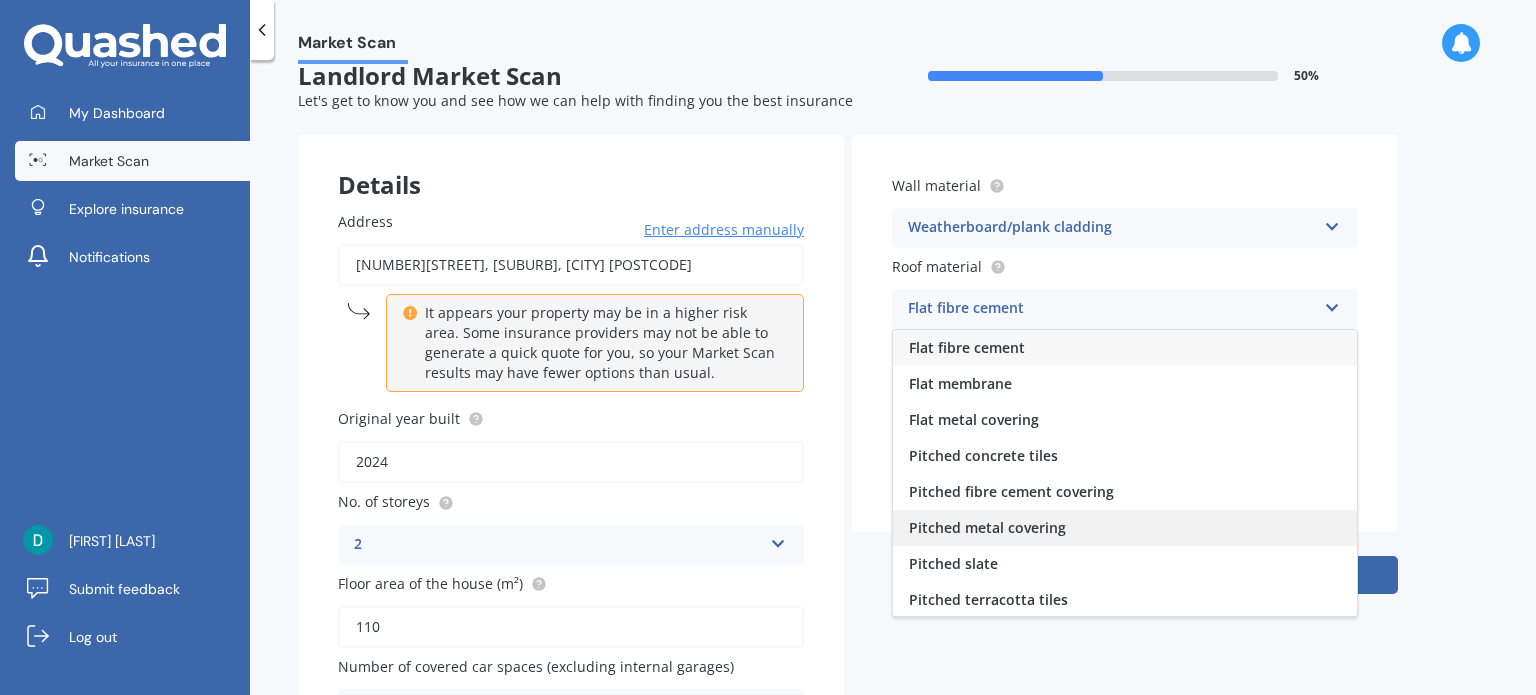 click on "Pitched metal covering" at bounding box center (1125, 528) 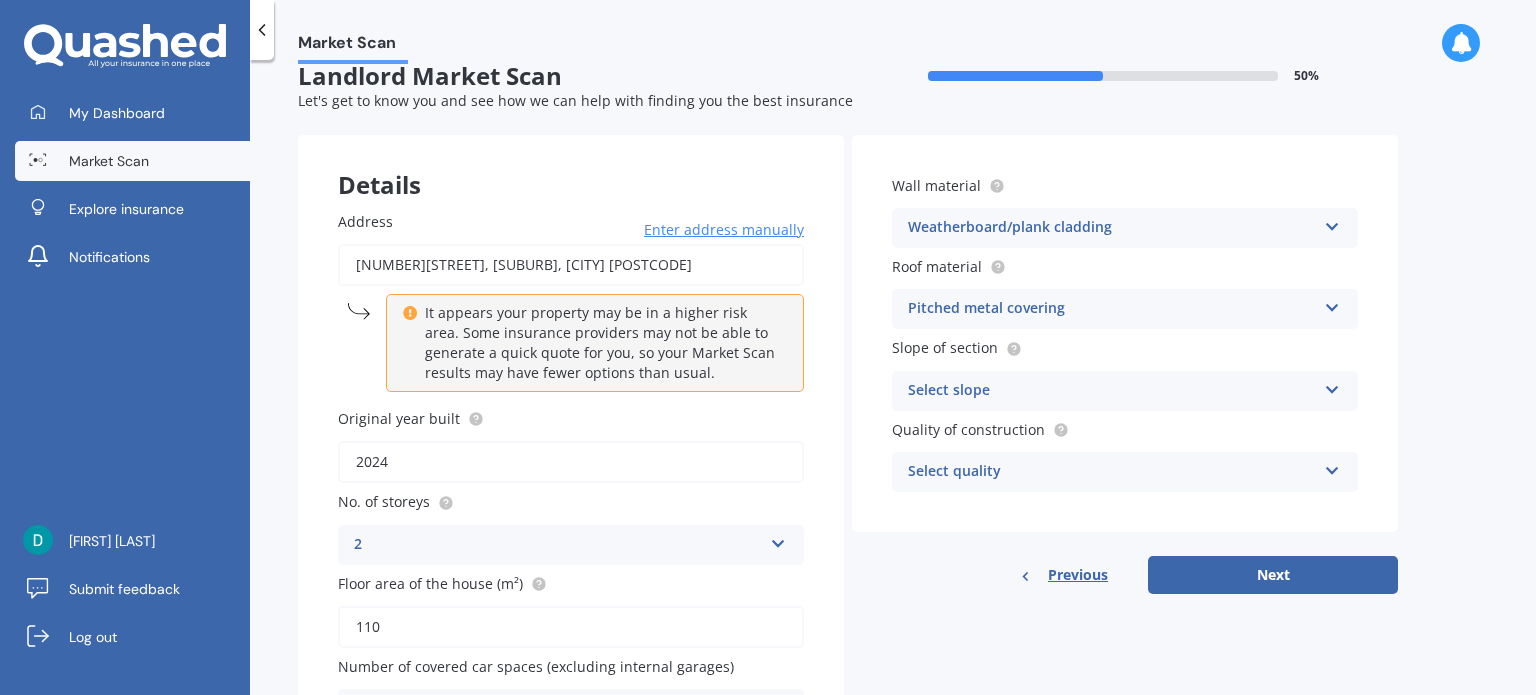 click on "Select slope" at bounding box center (1112, 391) 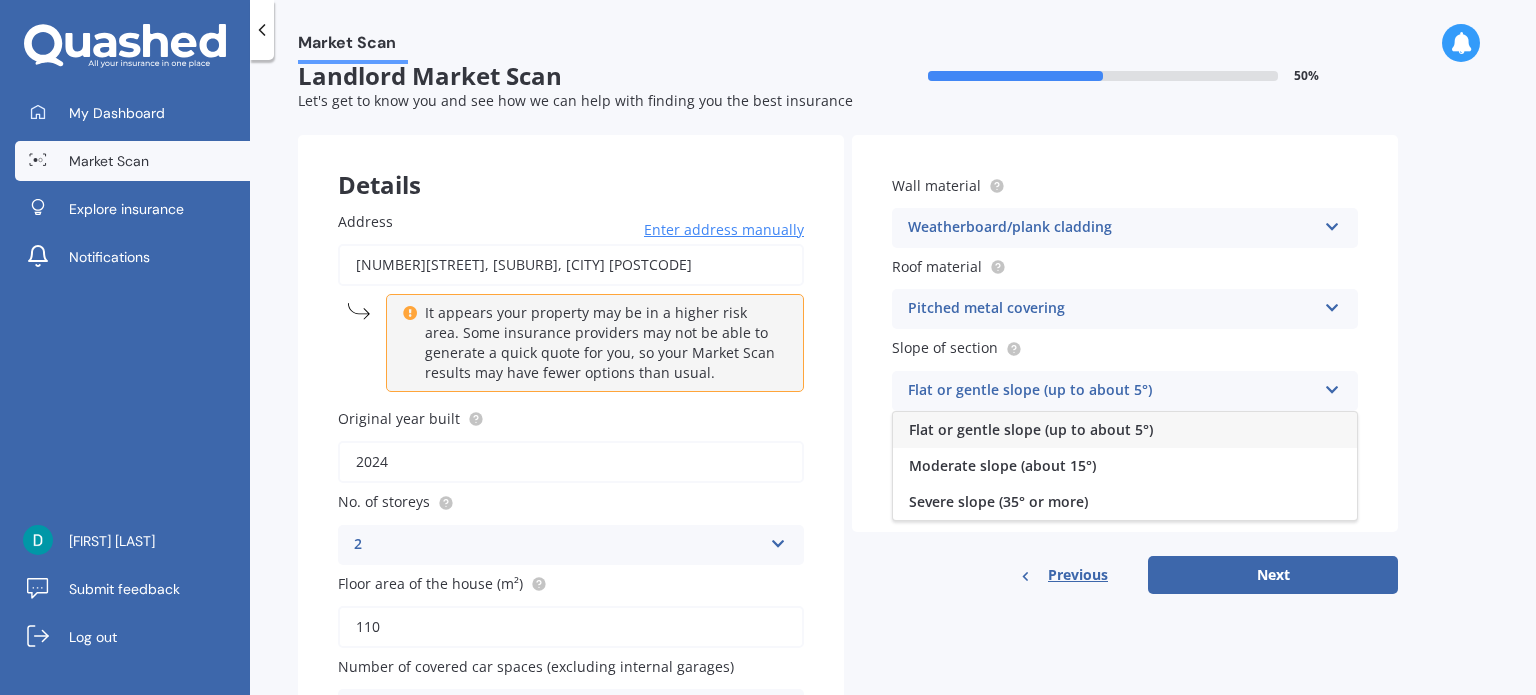 click on "Flat or gentle slope (up to about 5°)" at bounding box center [1031, 429] 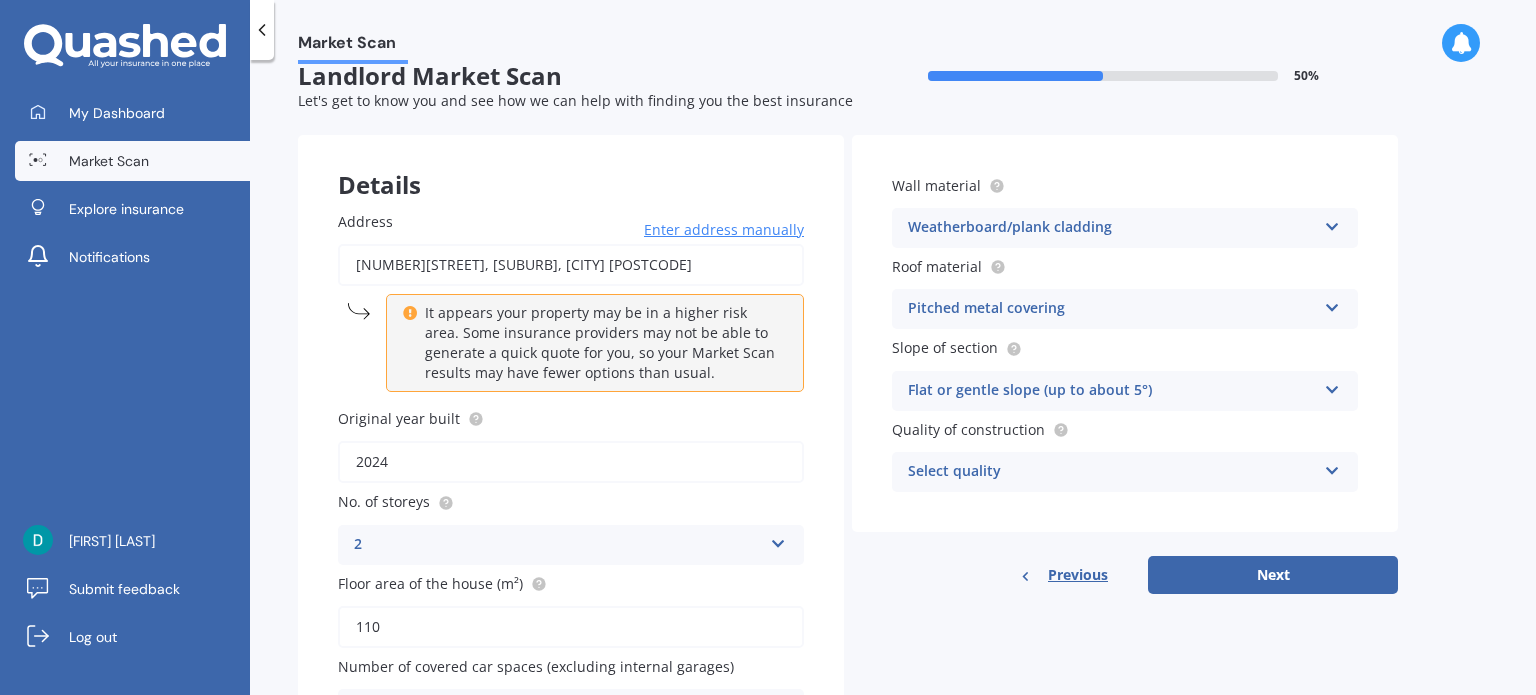 click on "Select quality" at bounding box center (1112, 472) 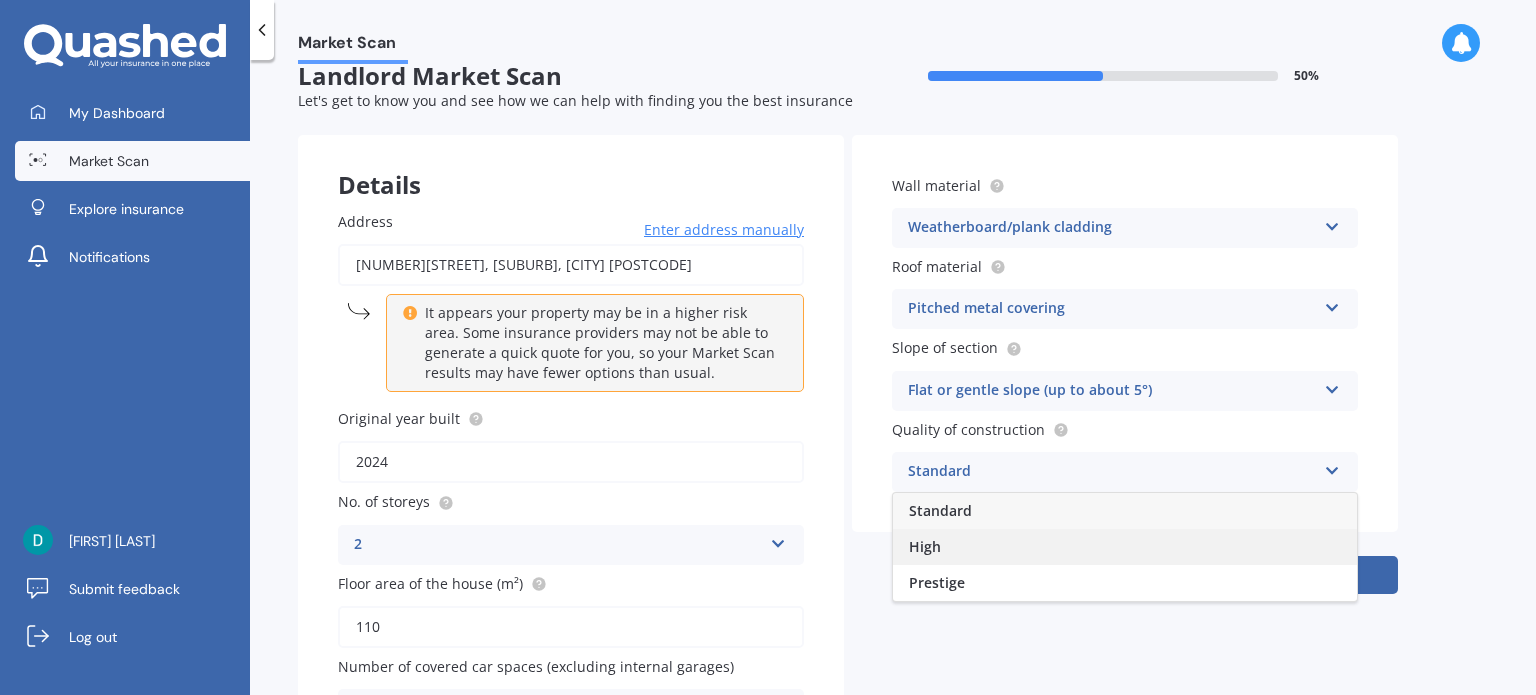 click on "High" at bounding box center (1125, 547) 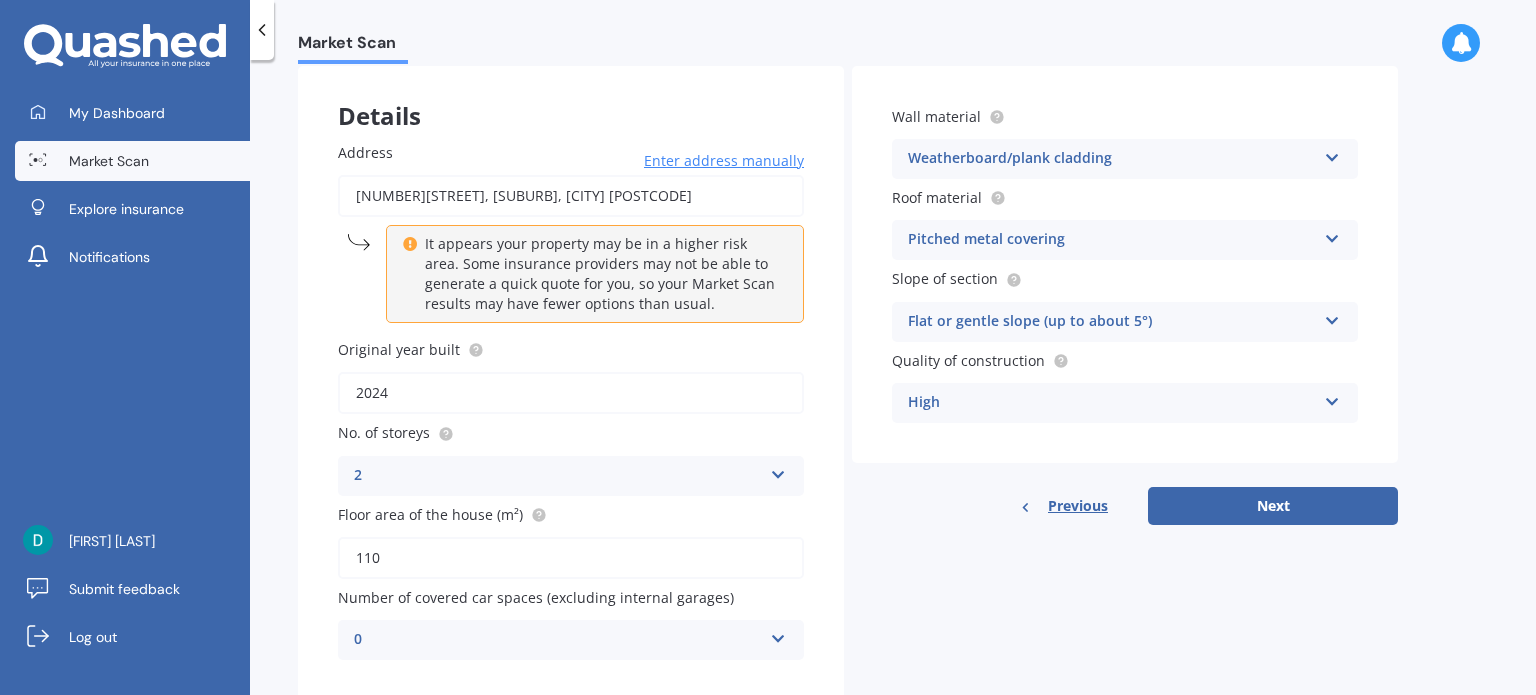 scroll, scrollTop: 150, scrollLeft: 0, axis: vertical 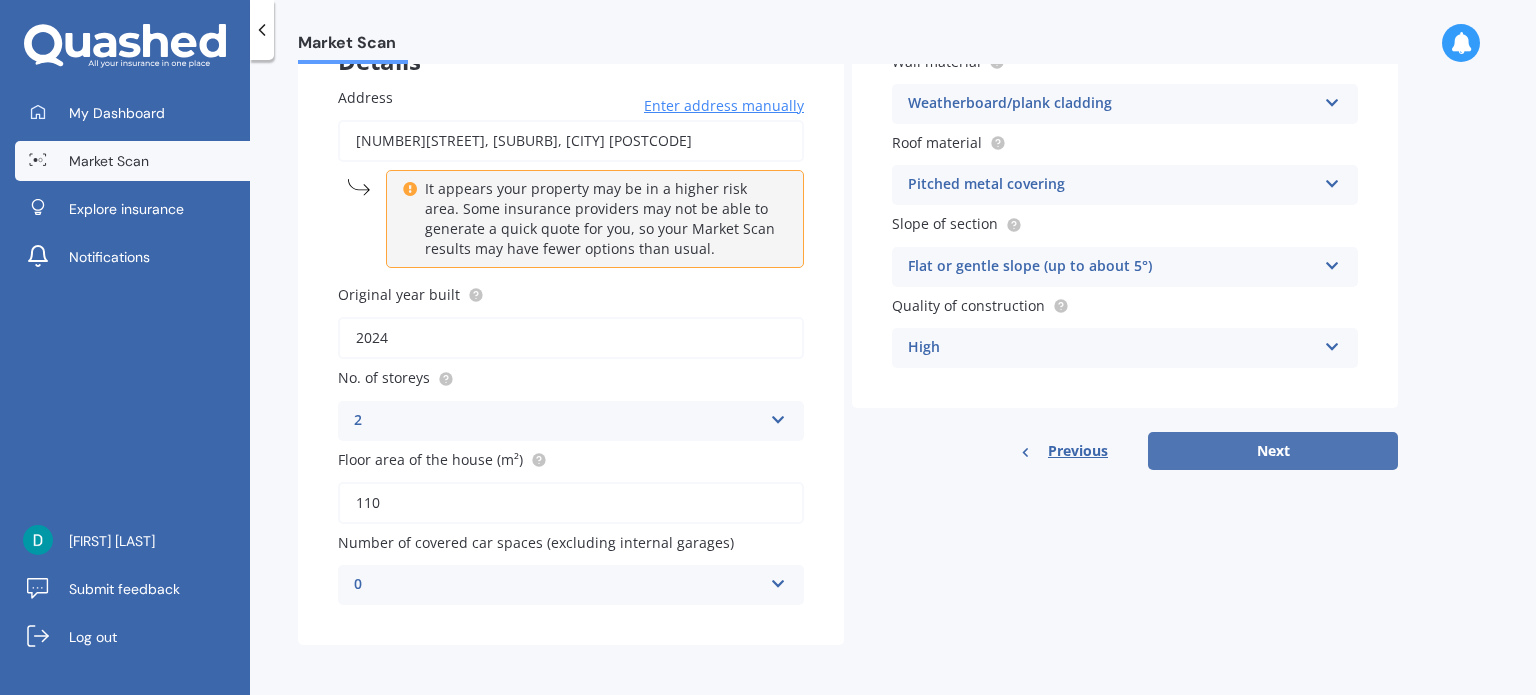click on "Next" at bounding box center (1273, 451) 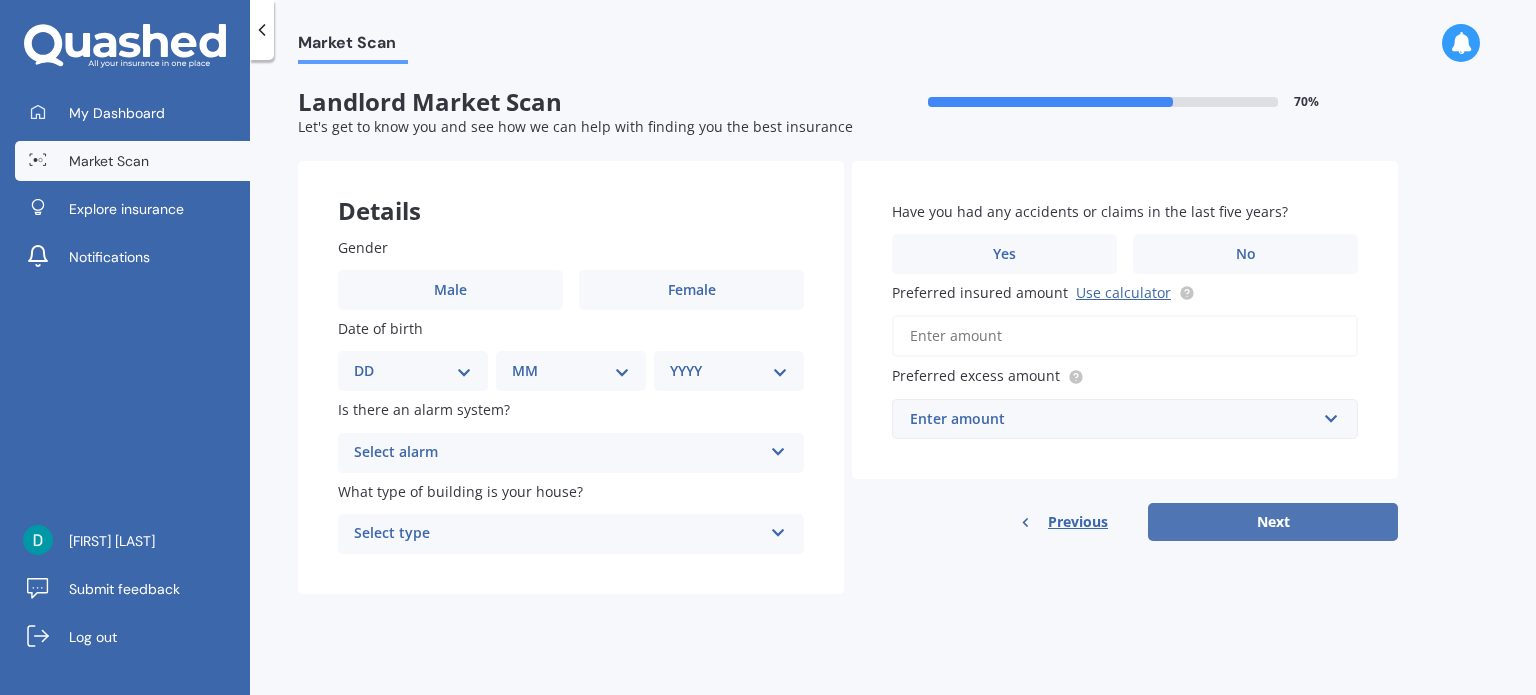 scroll, scrollTop: 0, scrollLeft: 0, axis: both 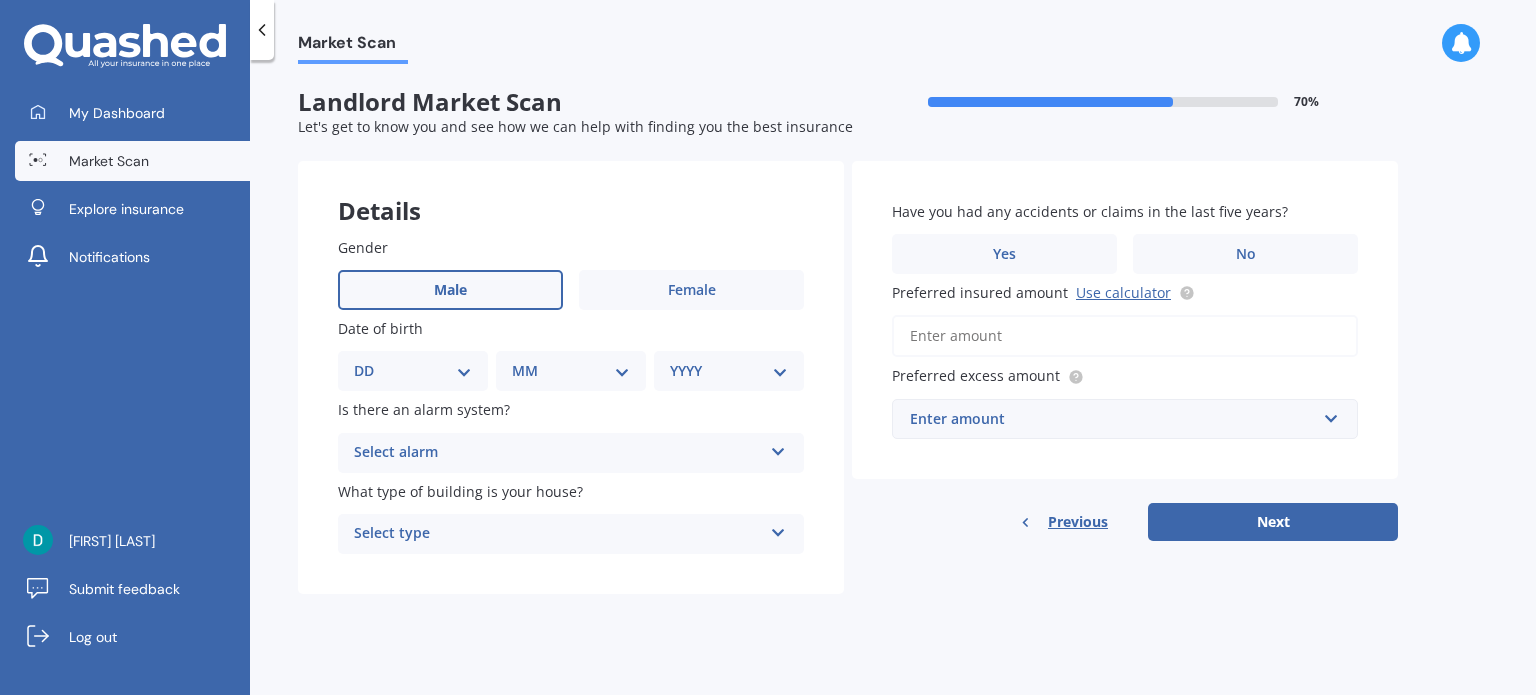 click on "Male" at bounding box center (450, 290) 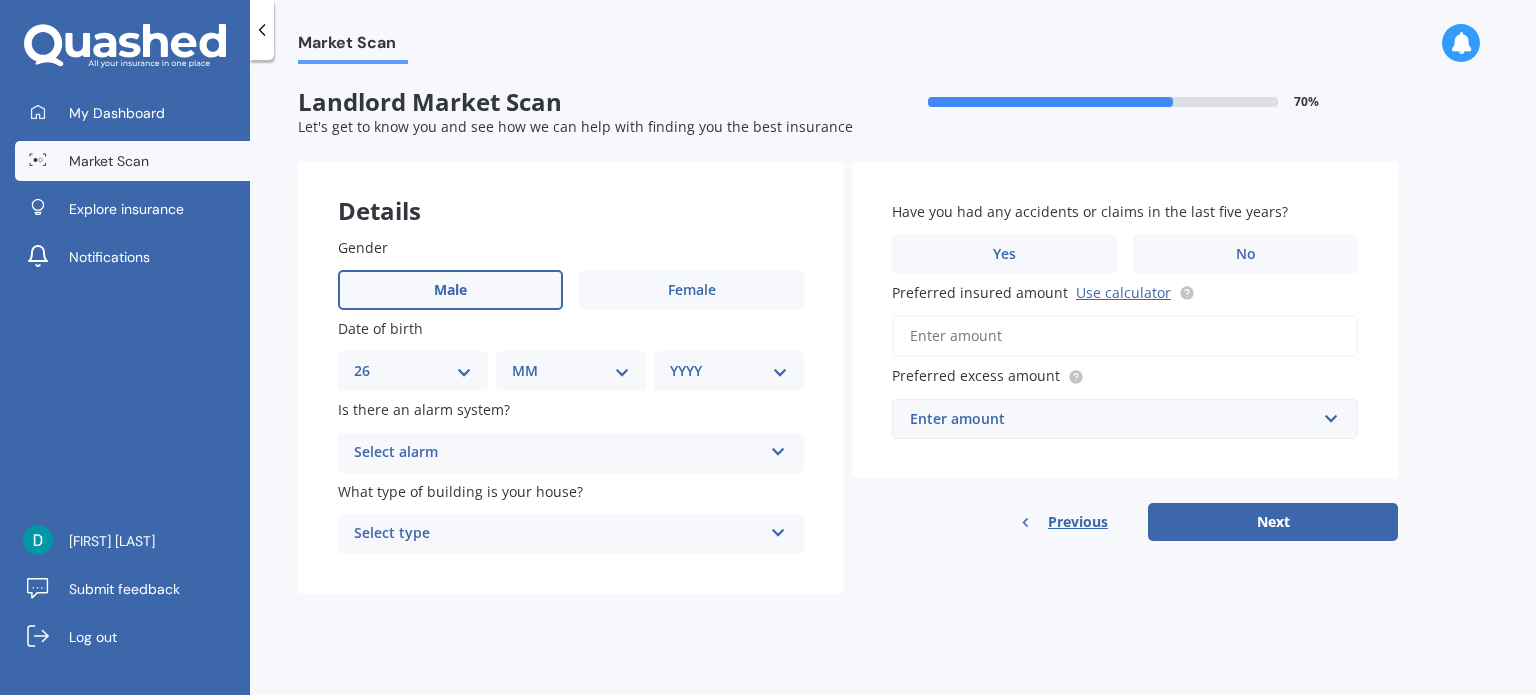 click on "DD 01 02 03 04 05 06 07 08 09 10 11 12 13 14 15 16 17 18 19 20 21 22 23 24 25 26 27 28 29 30 31" at bounding box center [413, 371] 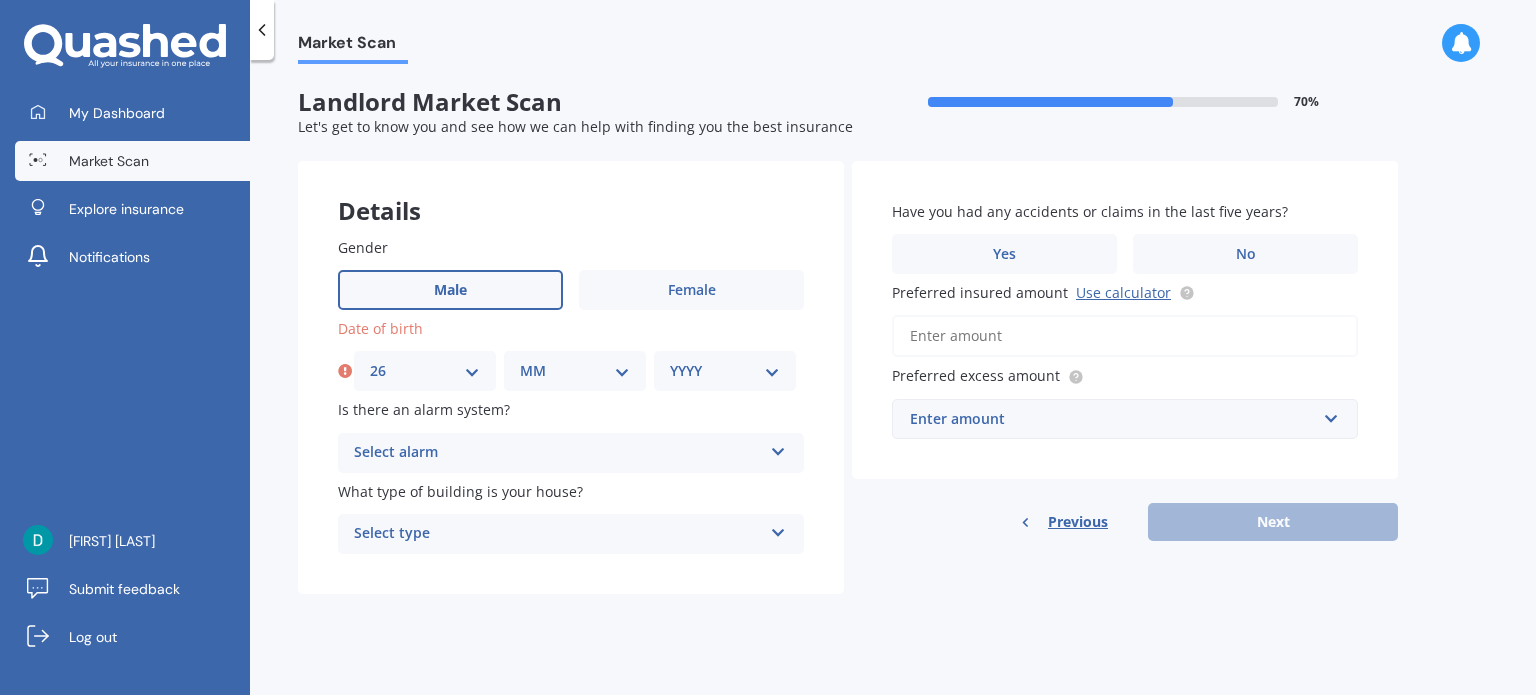 click on "MM 01 02 03 04 05 06 07 08 09 10 11 12" at bounding box center (575, 371) 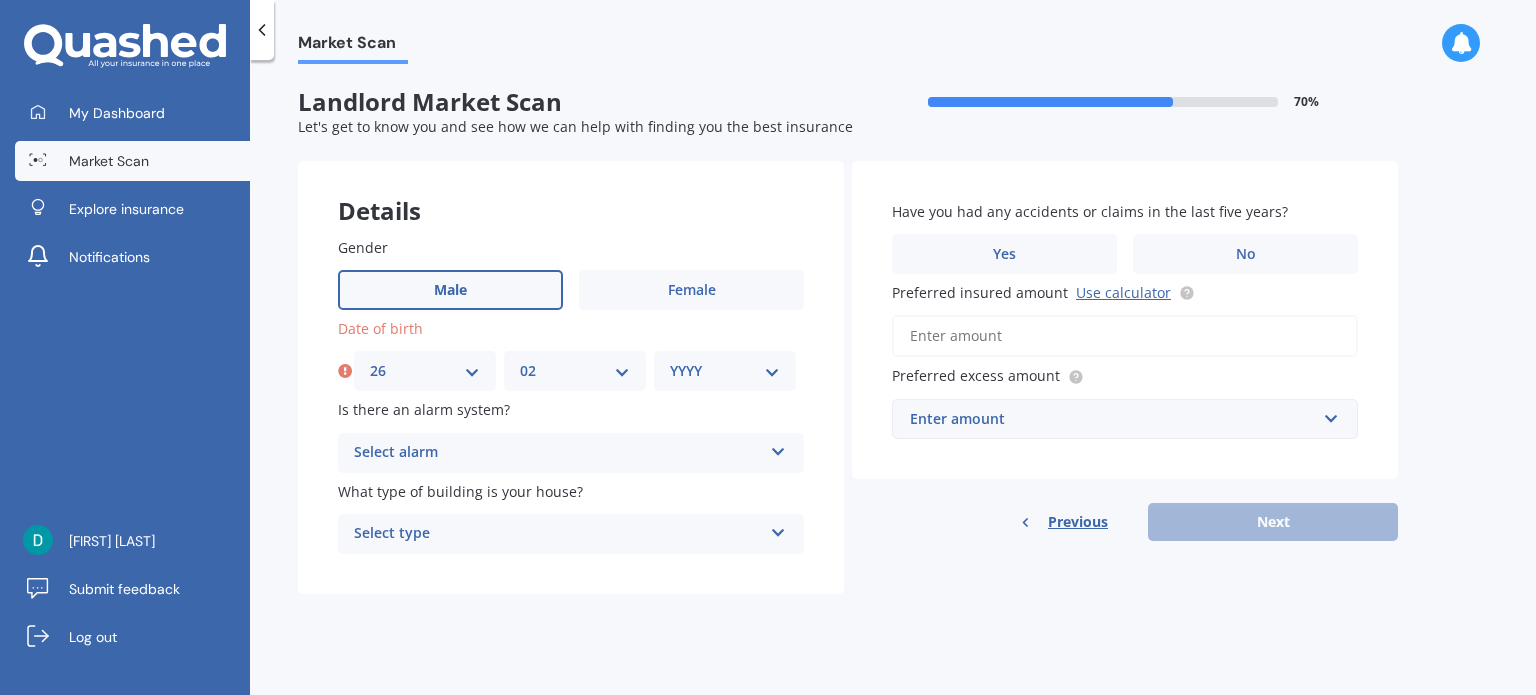 click on "MM 01 02 03 04 05 06 07 08 09 10 11 12" at bounding box center [575, 371] 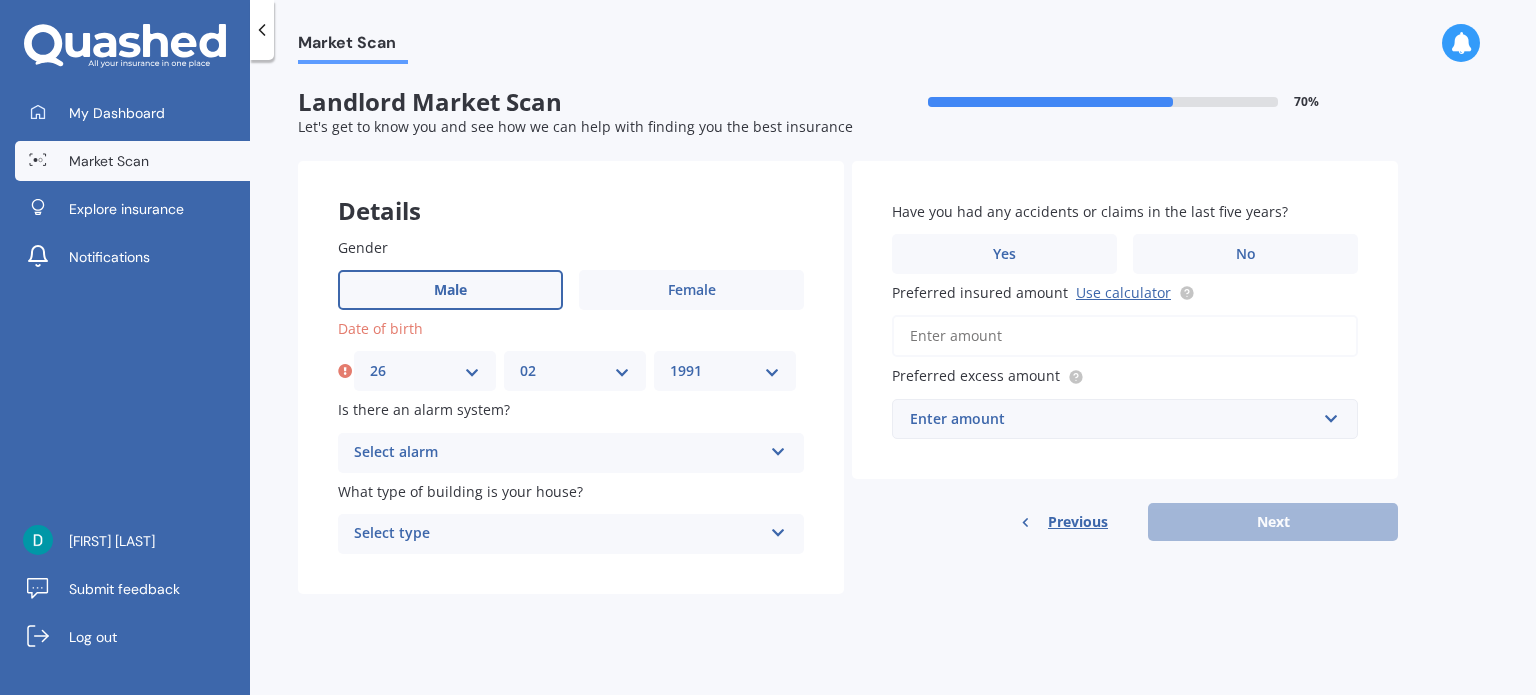 click on "YYYY 2009 2008 2007 2006 2005 2004 2003 2002 2001 2000 1999 1998 1997 1996 1995 1994 1993 1992 1991 1990 1989 1988 1987 1986 1985 1984 1983 1982 1981 1980 1979 1978 1977 1976 1975 1974 1973 1972 1971 1970 1969 1968 1967 1966 1965 1964 1963 1962 1961 1960 1959 1958 1957 1956 1955 1954 1953 1952 1951 1950 1949 1948 1947 1946 1945 1944 1943 1942 1941 1940 1939 1938 1937 1936 1935 1934 1933 1932 1931 1930 1929 1928 1927 1926 1925 1924 1923 1922 1921 1920 1919 1918 1917 1916 1915 1914 1913 1912 1911 1910" at bounding box center [725, 371] 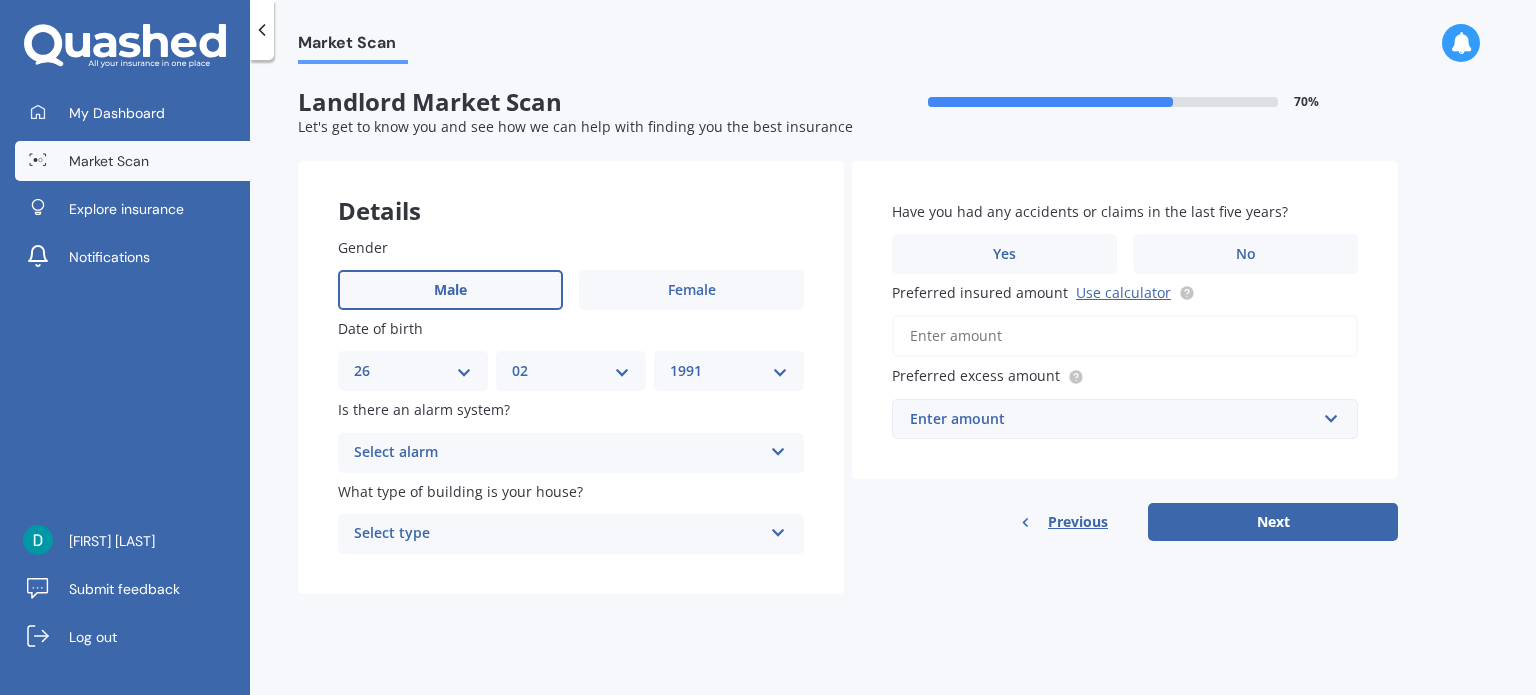click on "Select alarm Yes, monitored Yes, not monitored No" at bounding box center (571, 453) 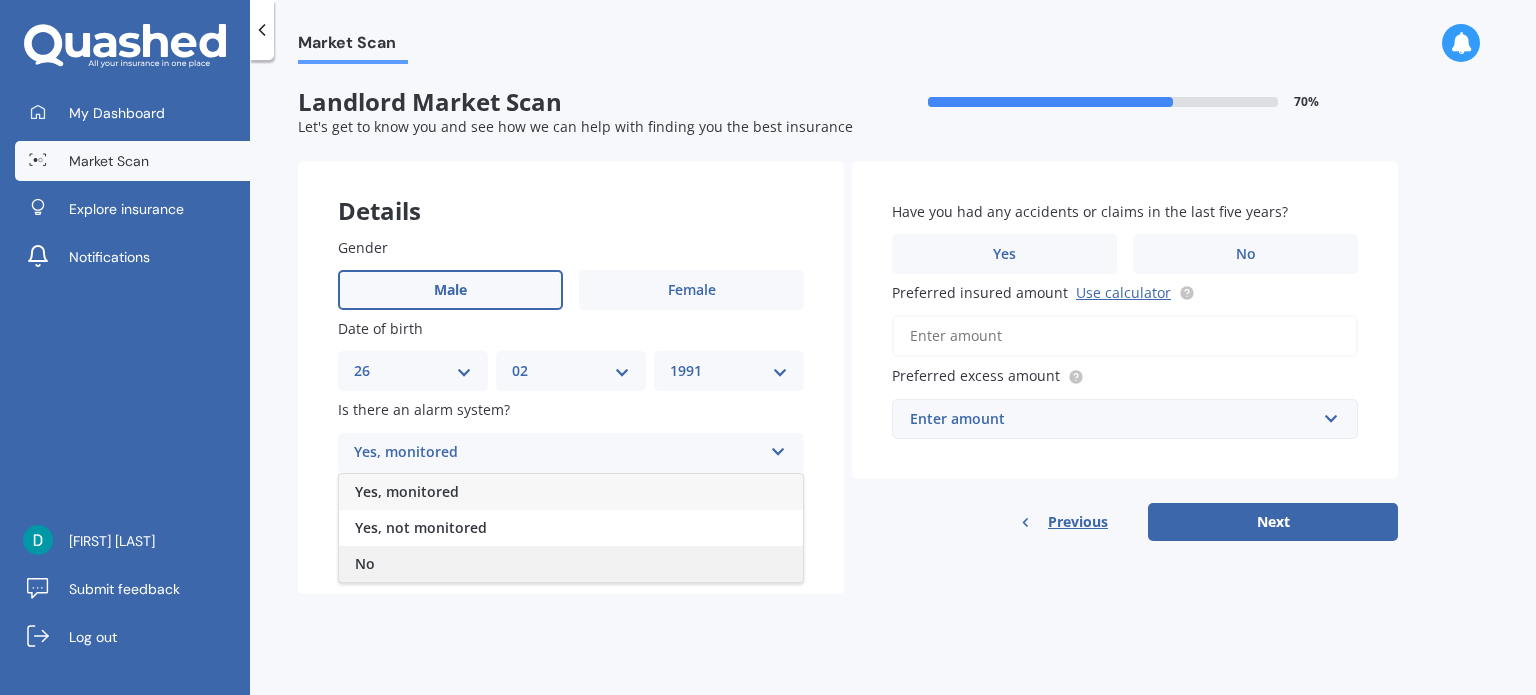 click on "No" at bounding box center [571, 564] 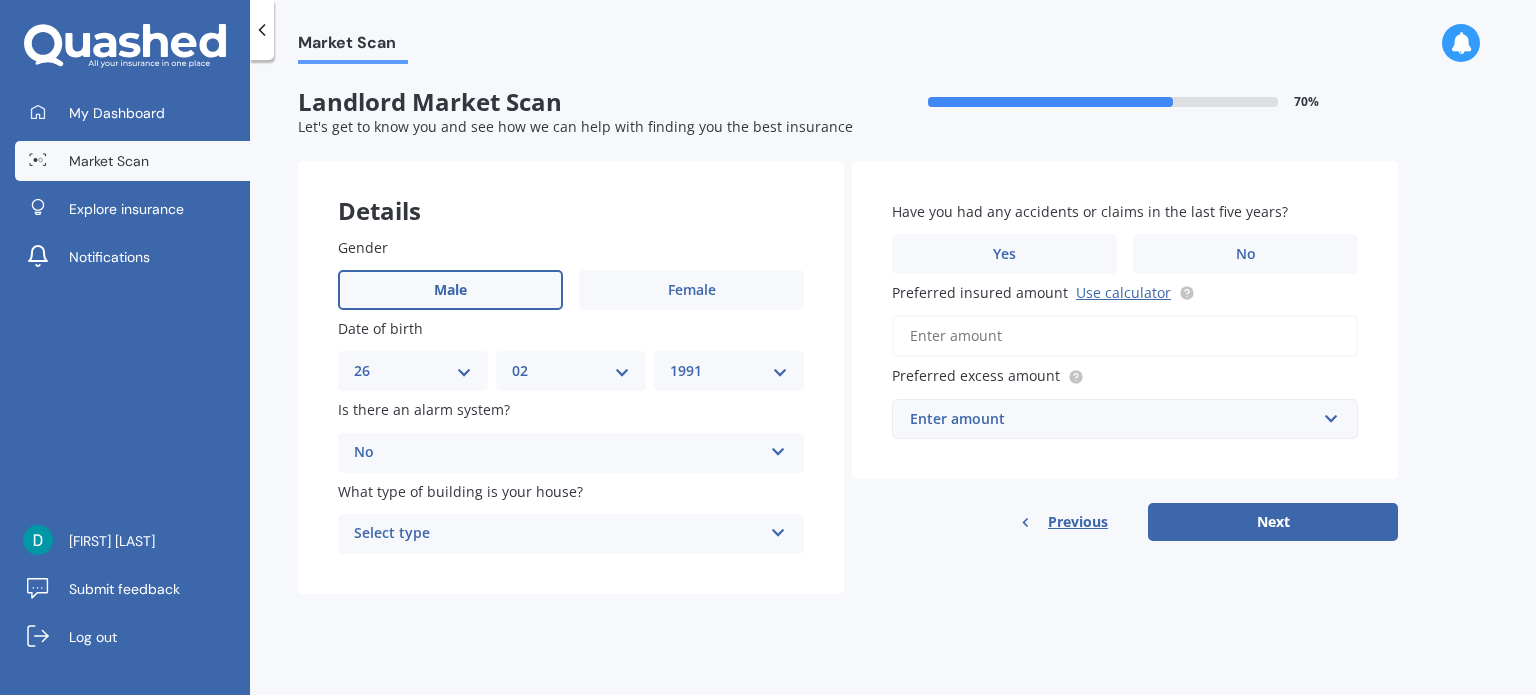 click on "Select type" at bounding box center [558, 534] 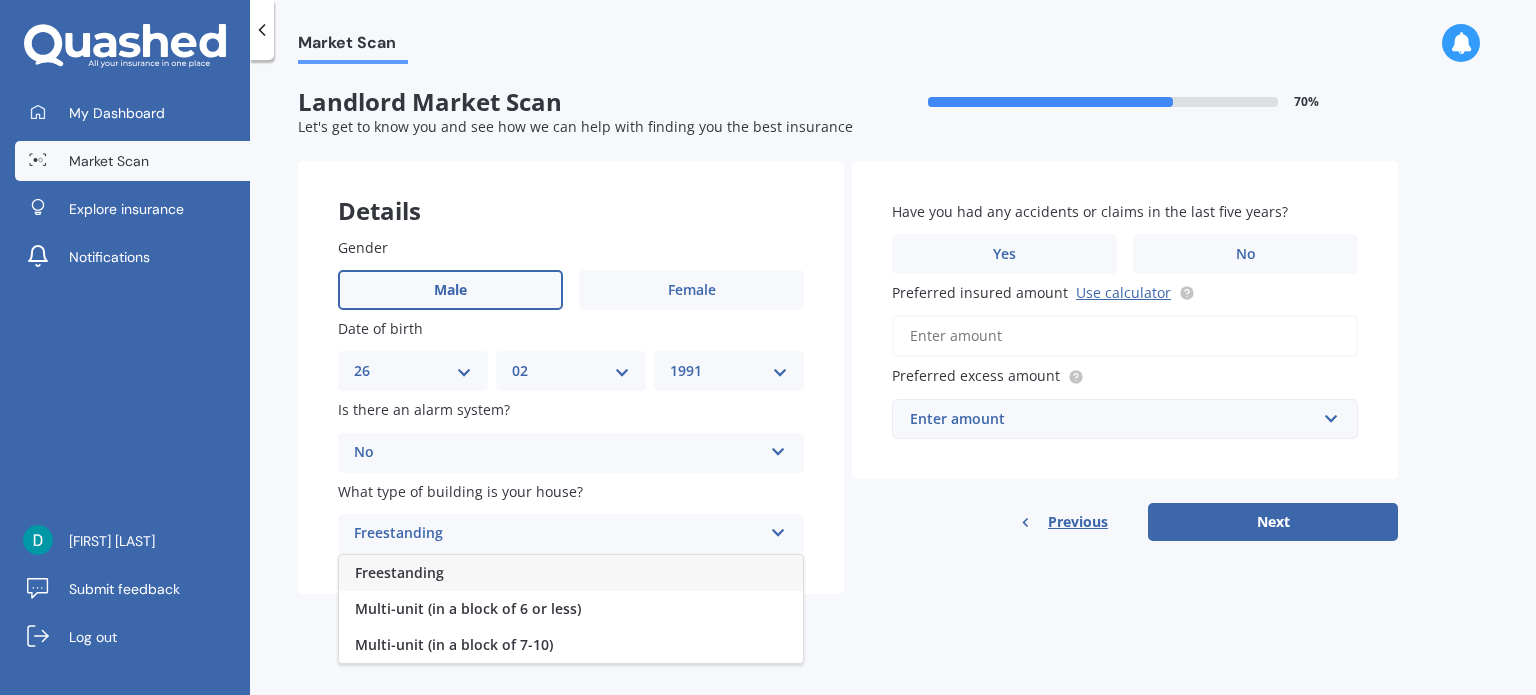 click on "Freestanding" at bounding box center [571, 573] 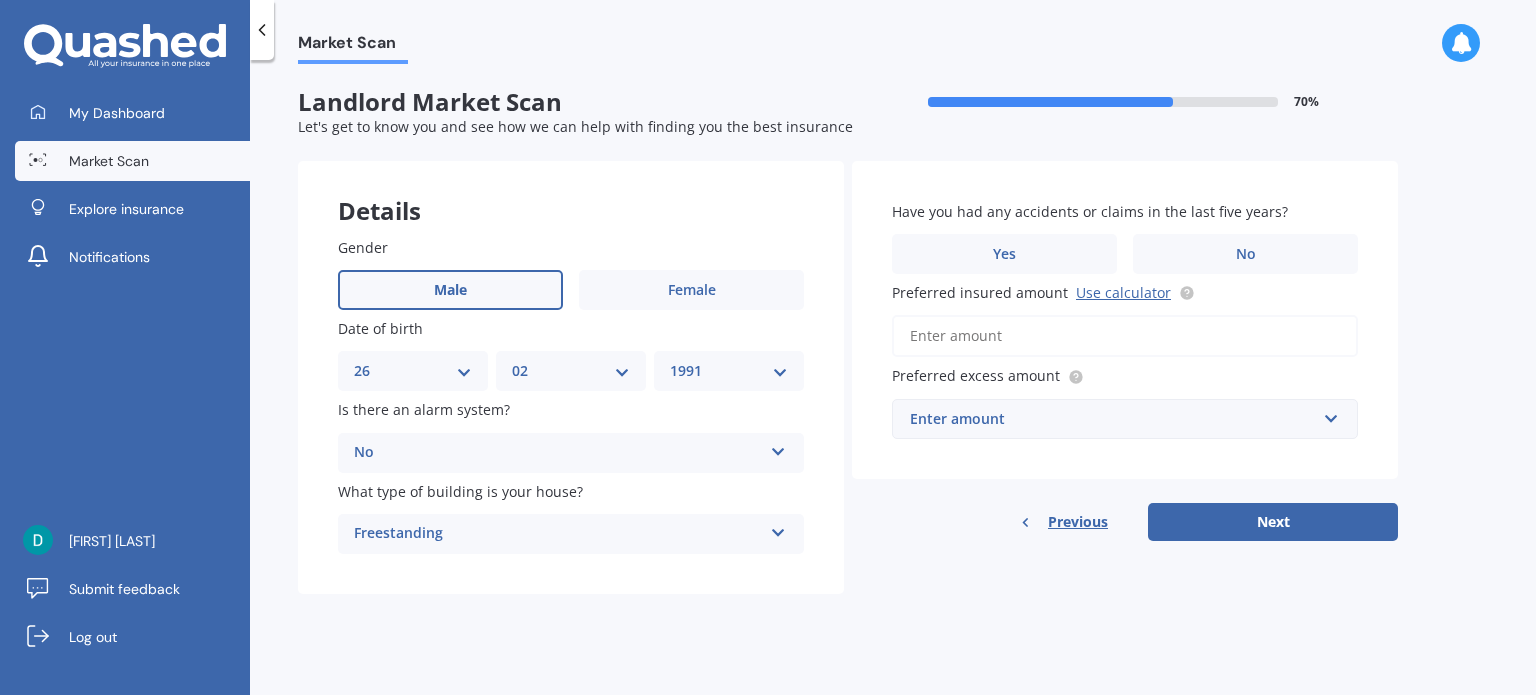 click on "No" at bounding box center (558, 453) 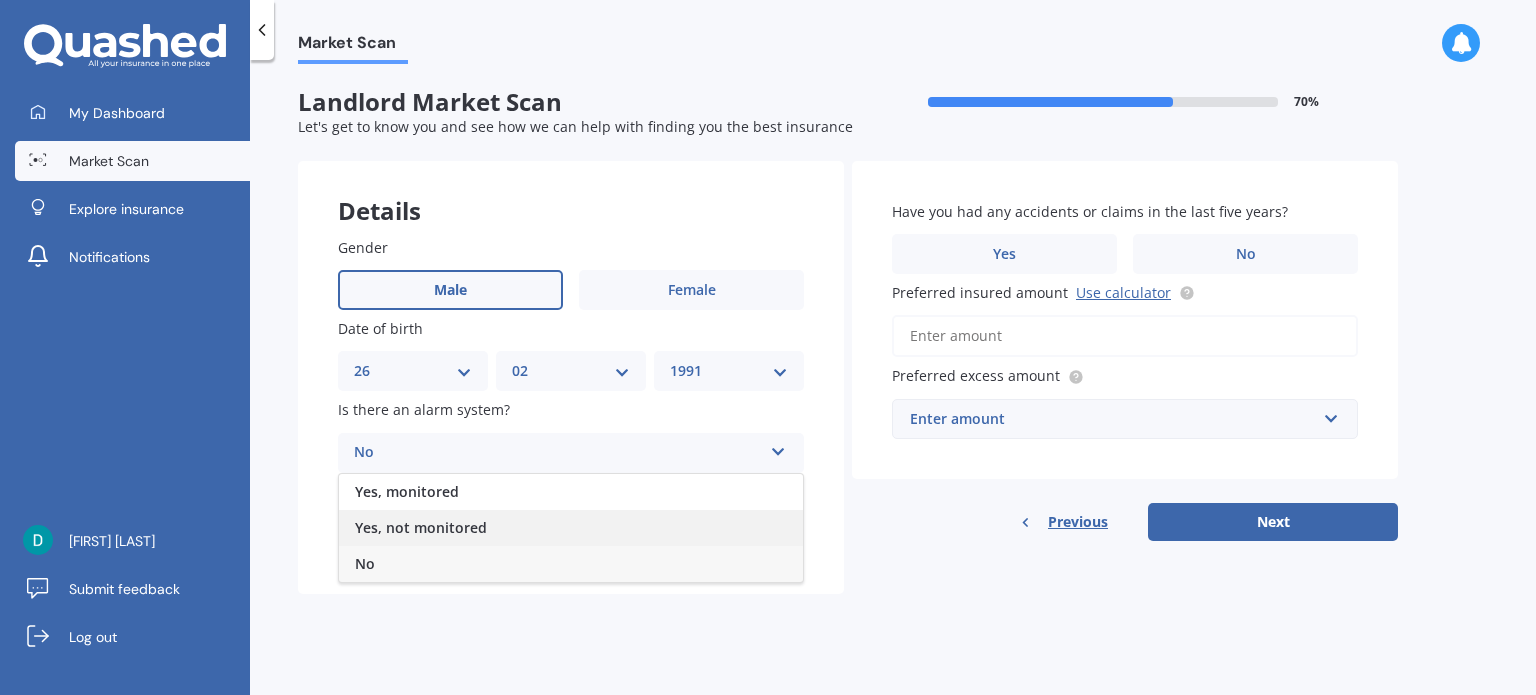 click on "Yes, not monitored" at bounding box center (571, 528) 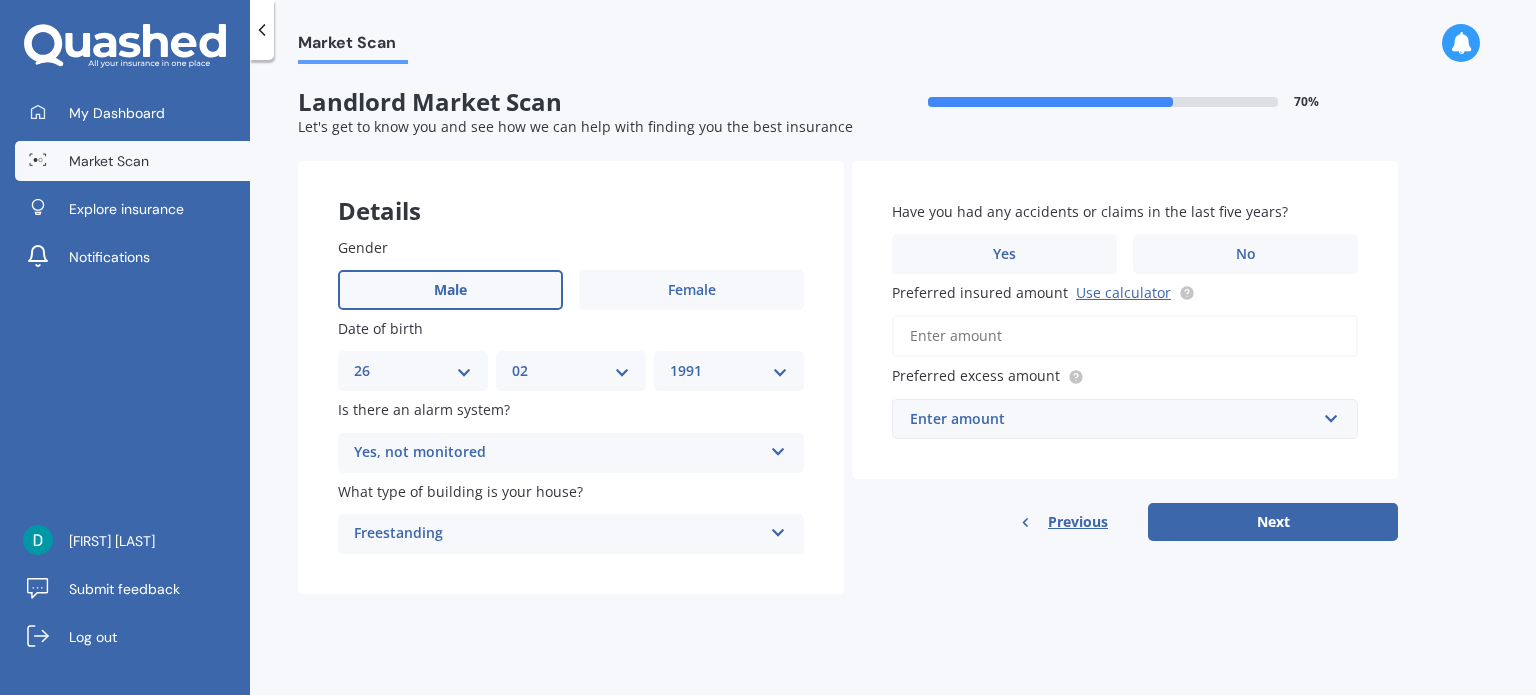 click on "Freestanding" at bounding box center (558, 534) 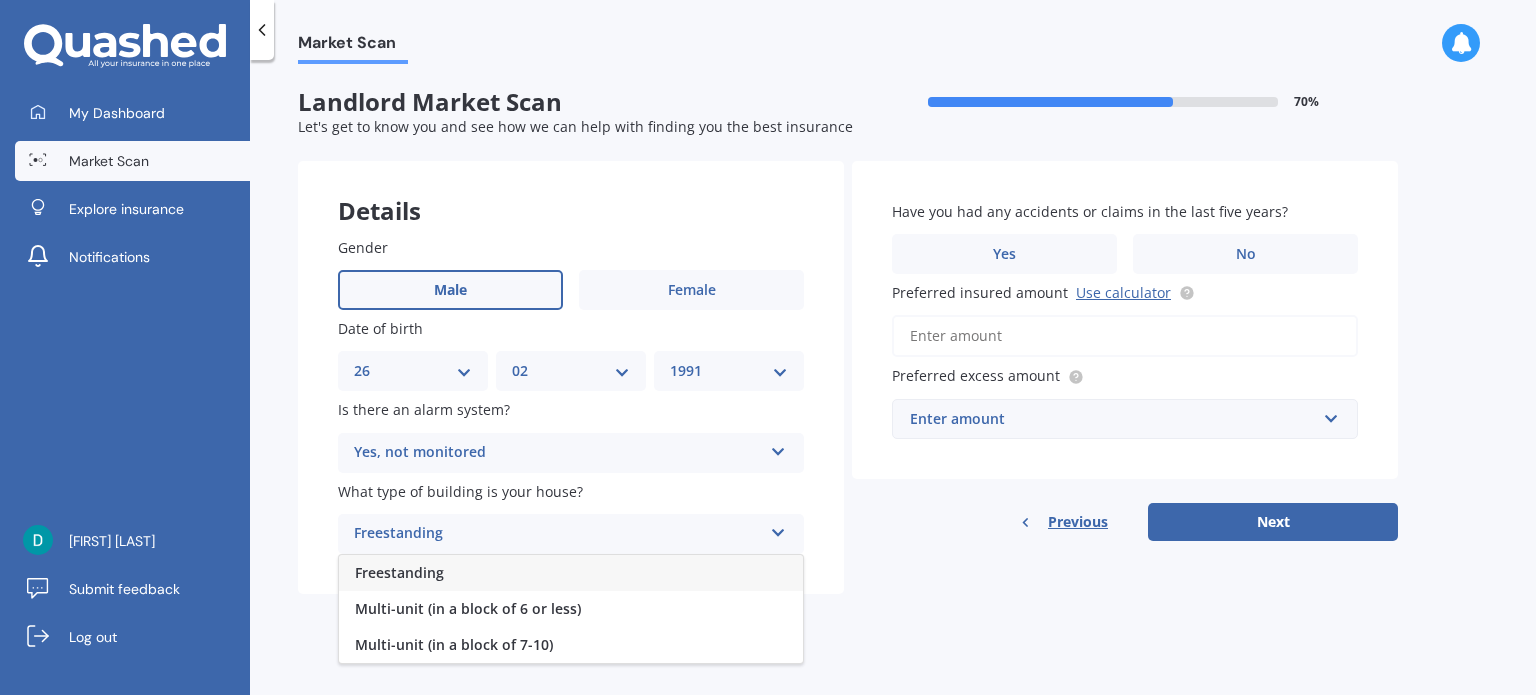 drag, startPoint x: 604, startPoint y: 600, endPoint x: 640, endPoint y: 617, distance: 39.812057 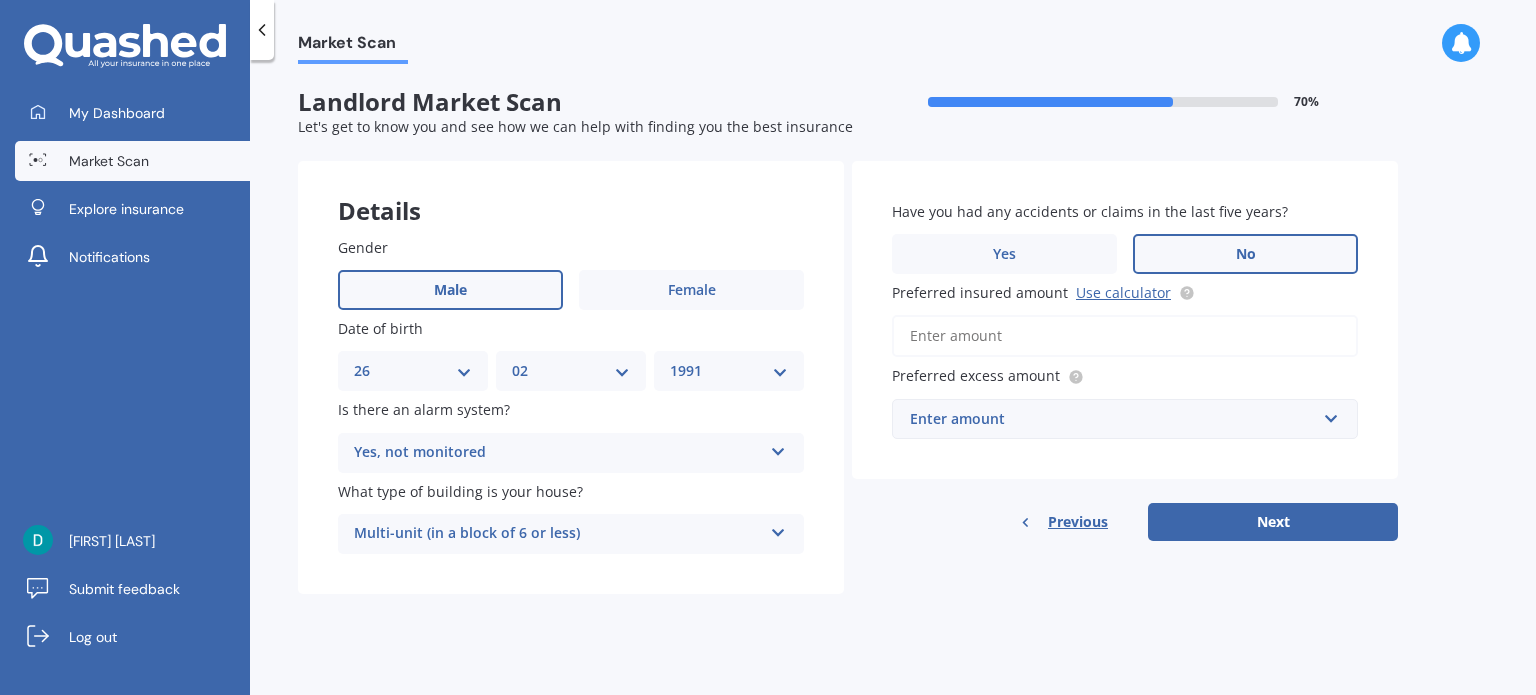 click on "No" at bounding box center [1245, 254] 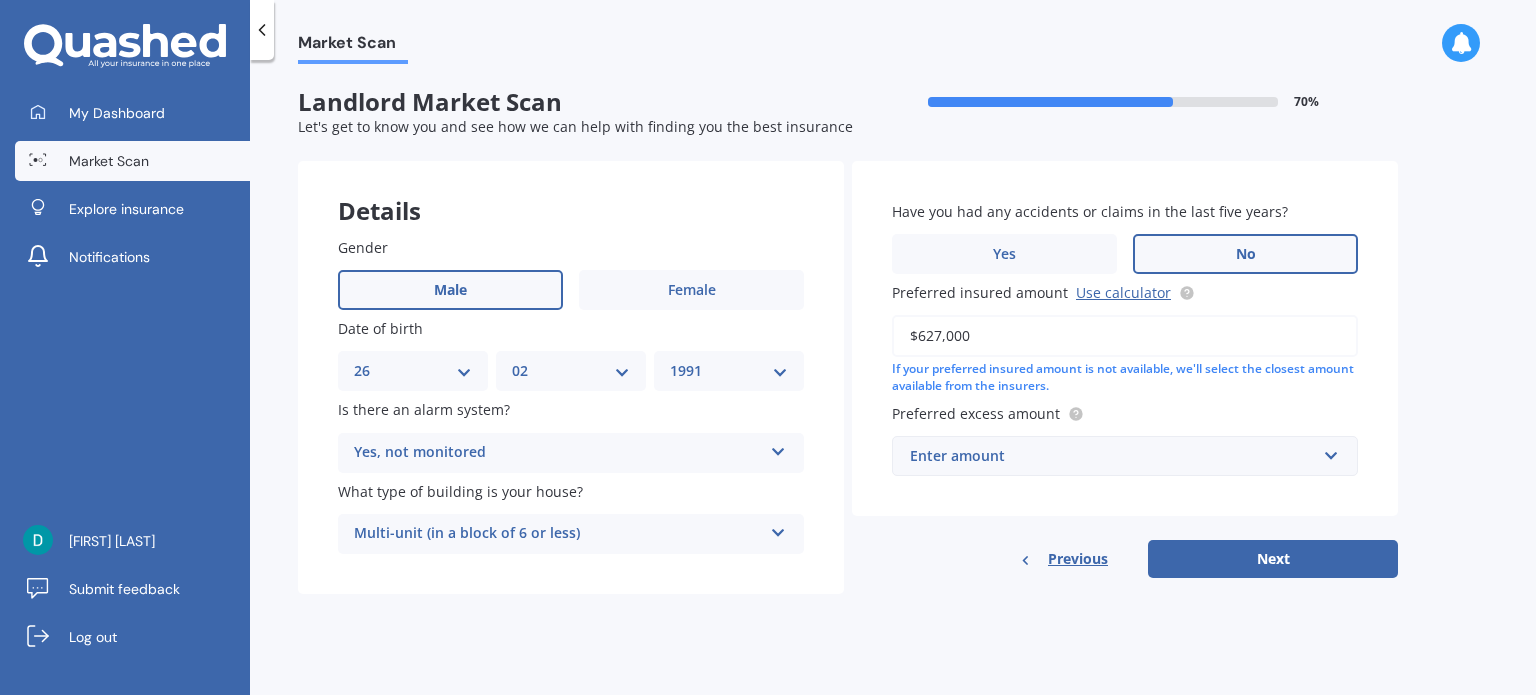 type on "$627,000" 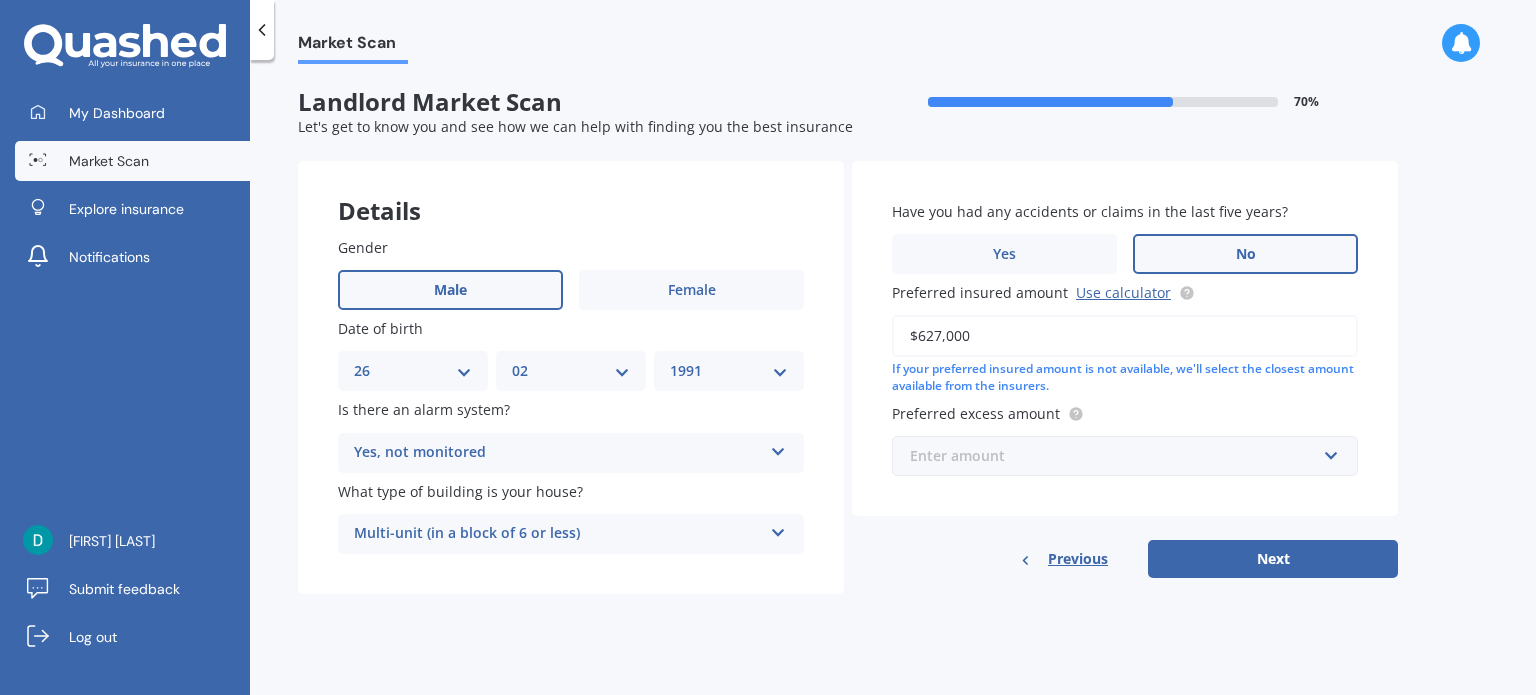 click at bounding box center (1118, 456) 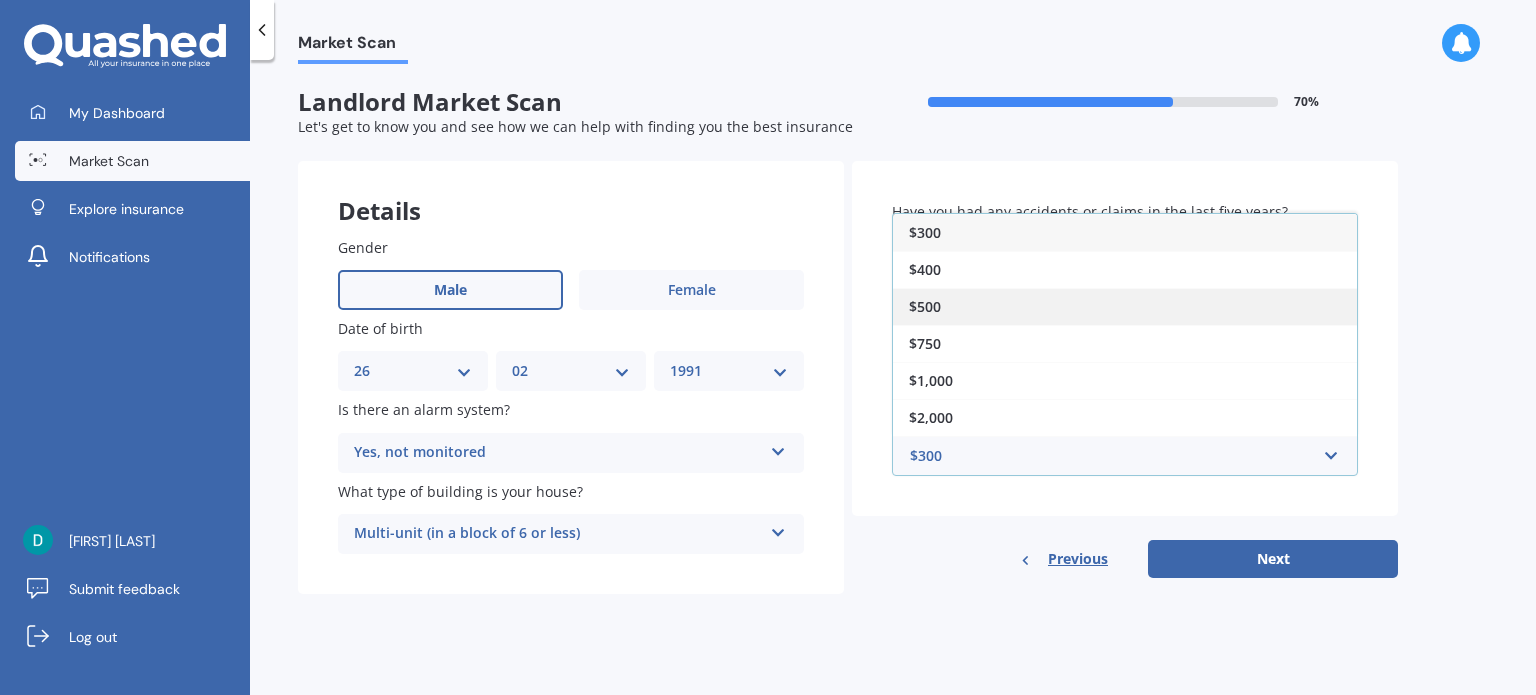 click on "$500" at bounding box center [1125, 306] 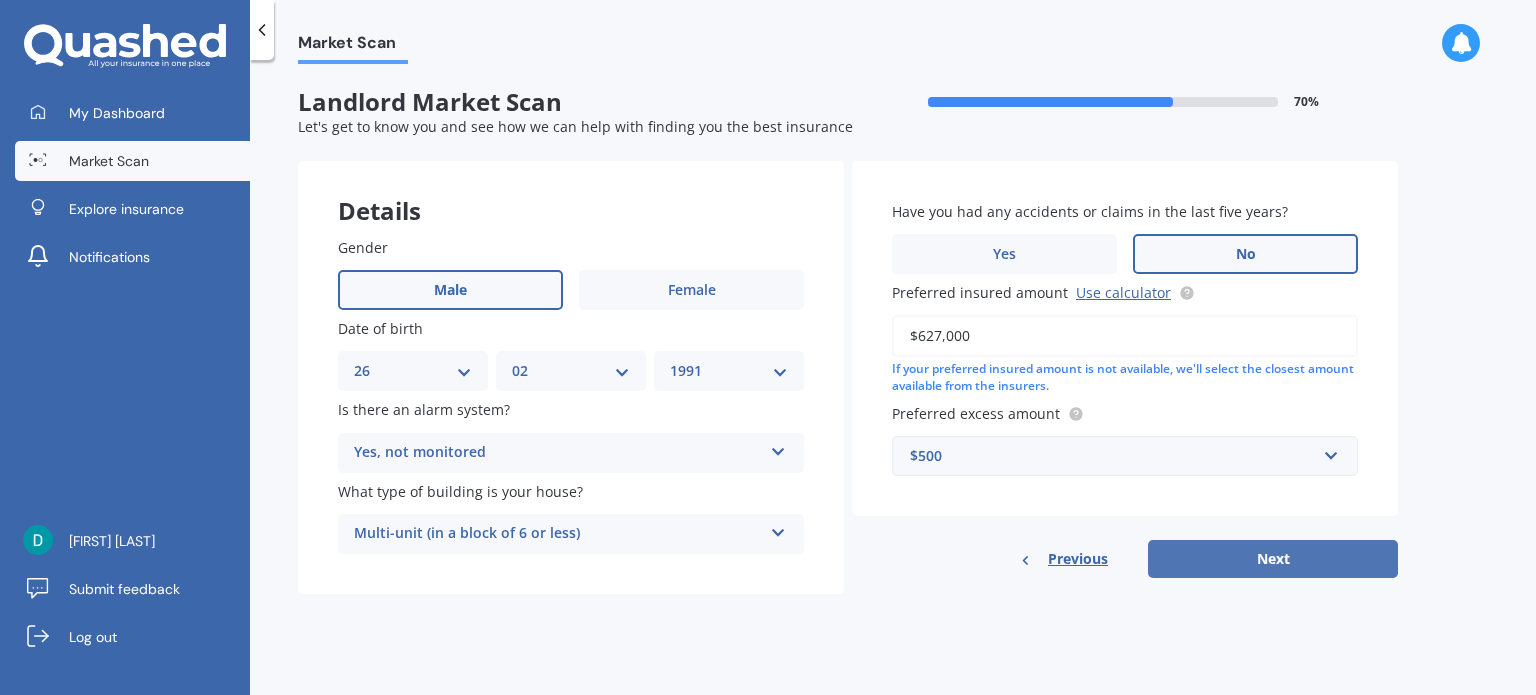 click on "Next" at bounding box center (1273, 559) 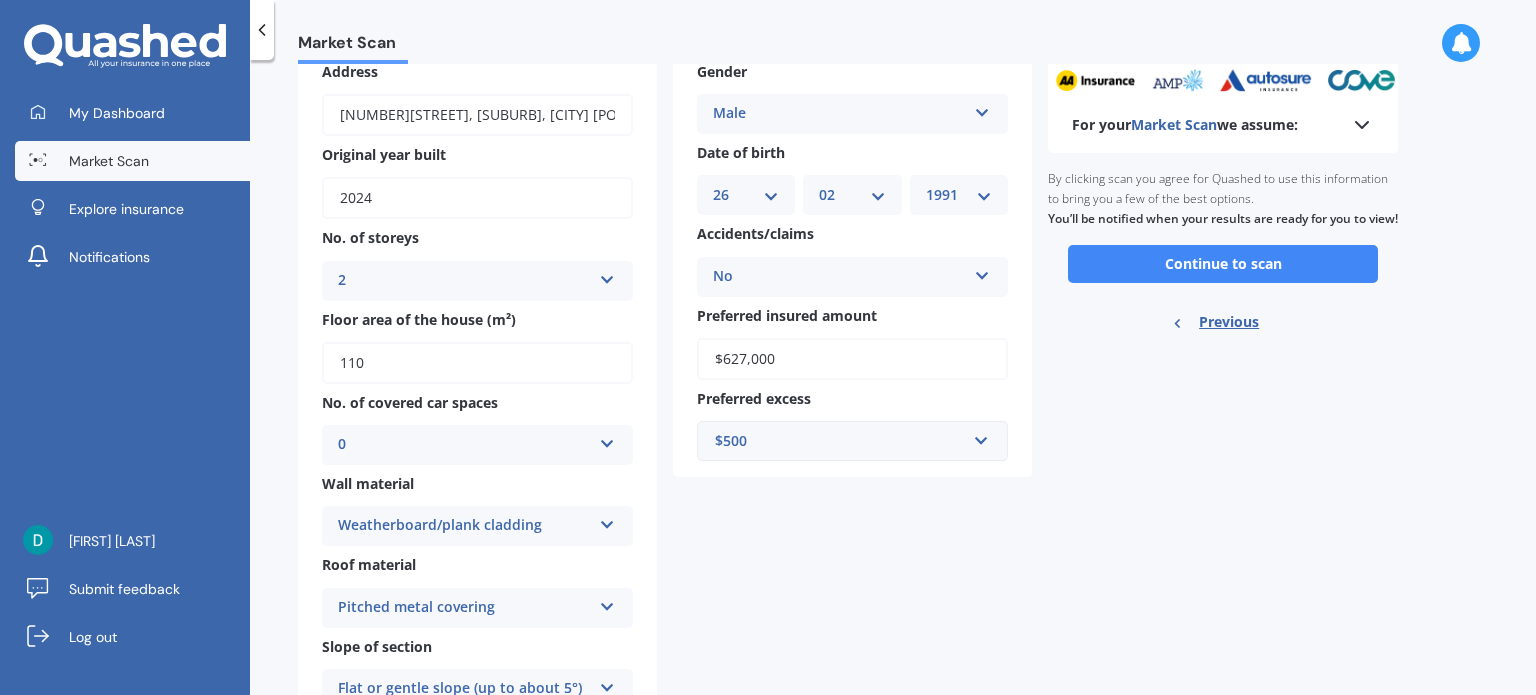scroll, scrollTop: 88, scrollLeft: 0, axis: vertical 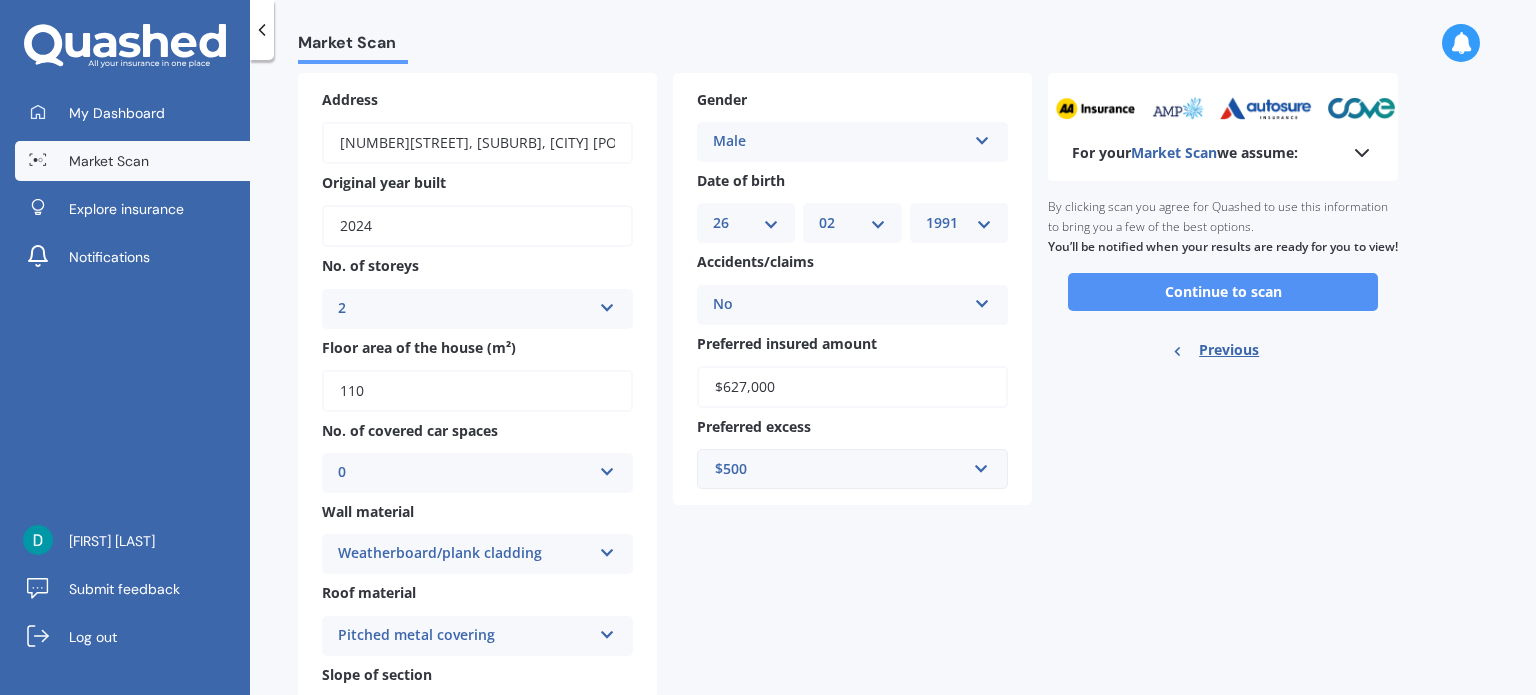 click on "Continue to scan" at bounding box center [1223, 292] 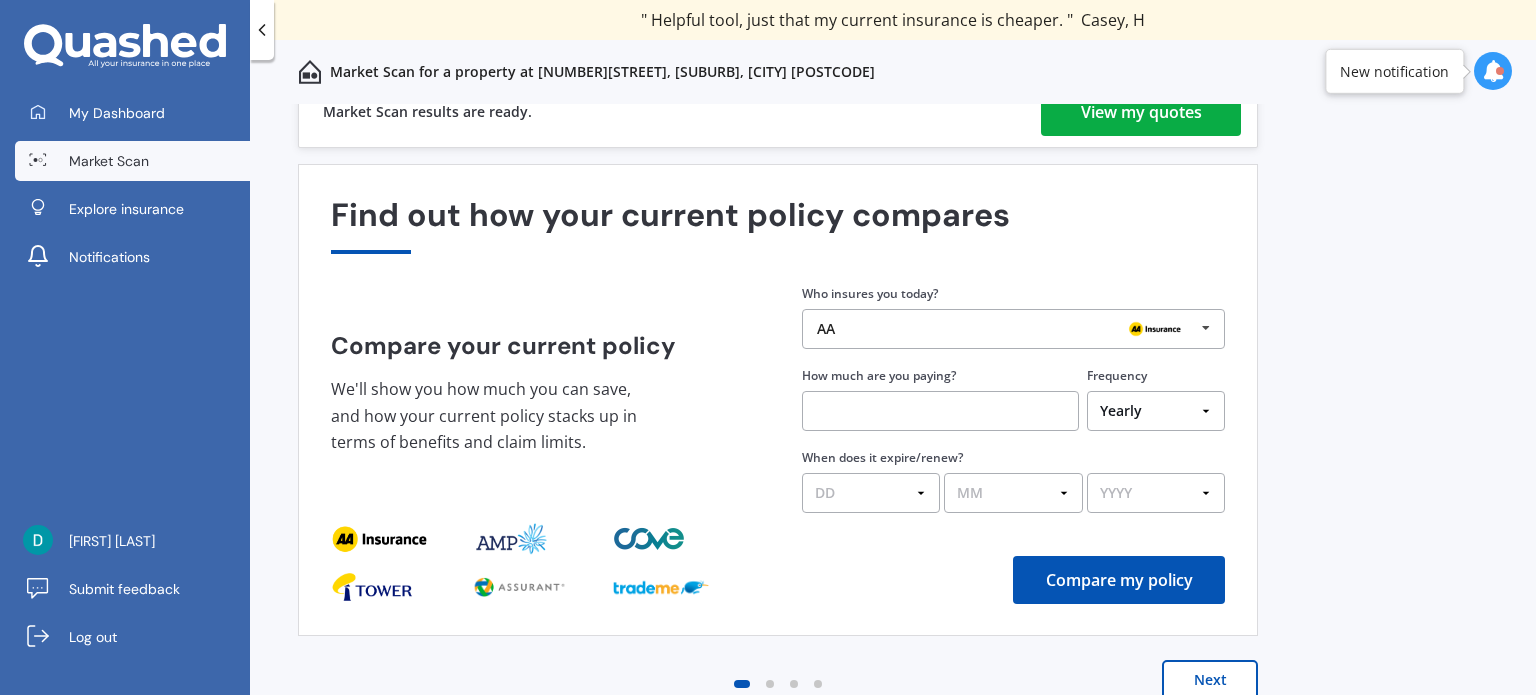 scroll, scrollTop: 0, scrollLeft: 0, axis: both 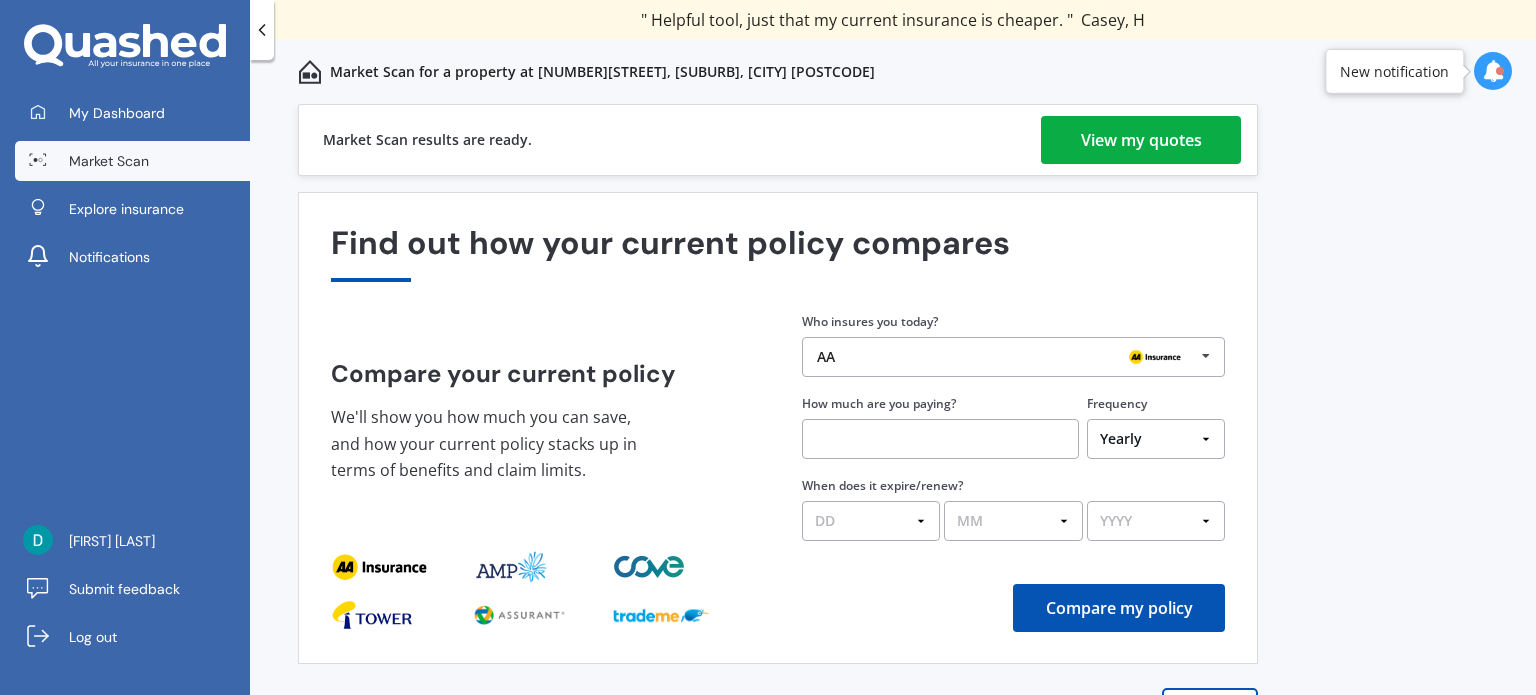 click on "View my quotes" at bounding box center [1141, 140] 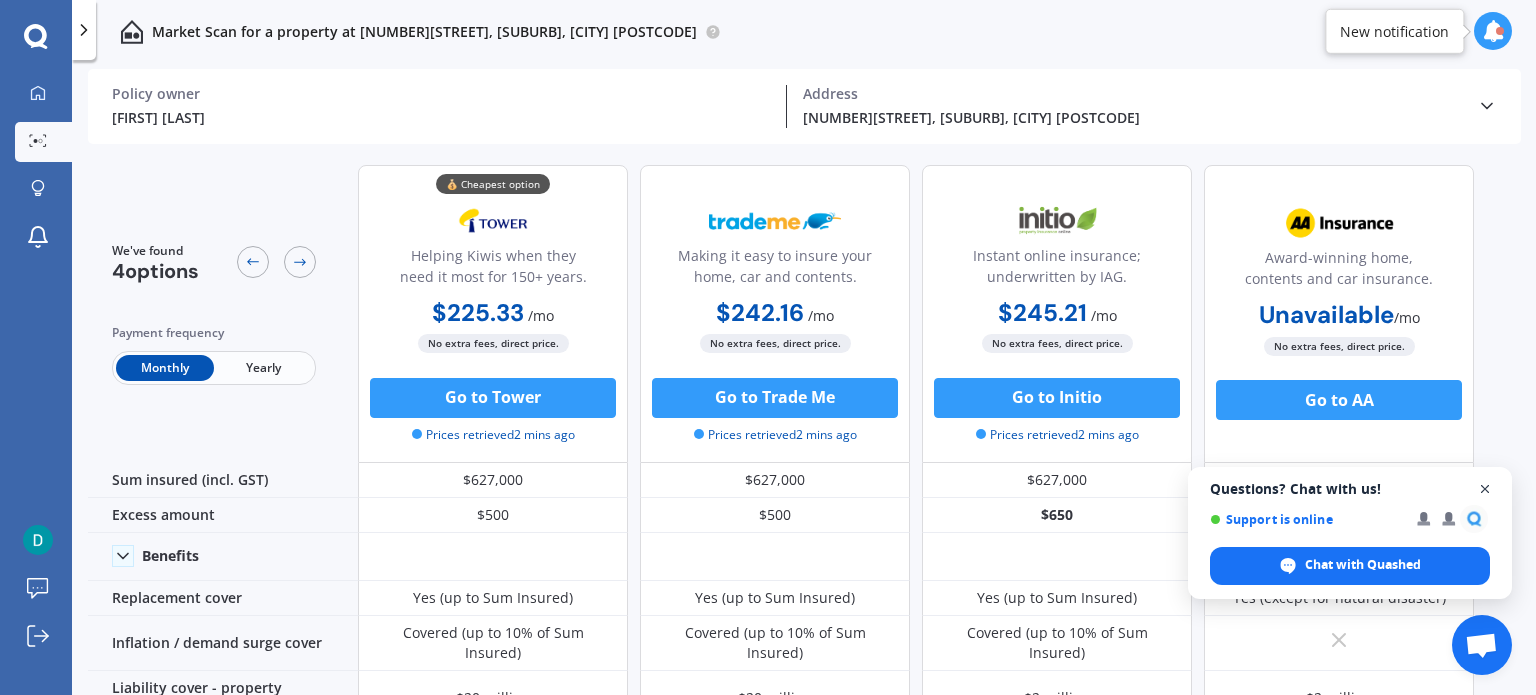 click at bounding box center [1485, 489] 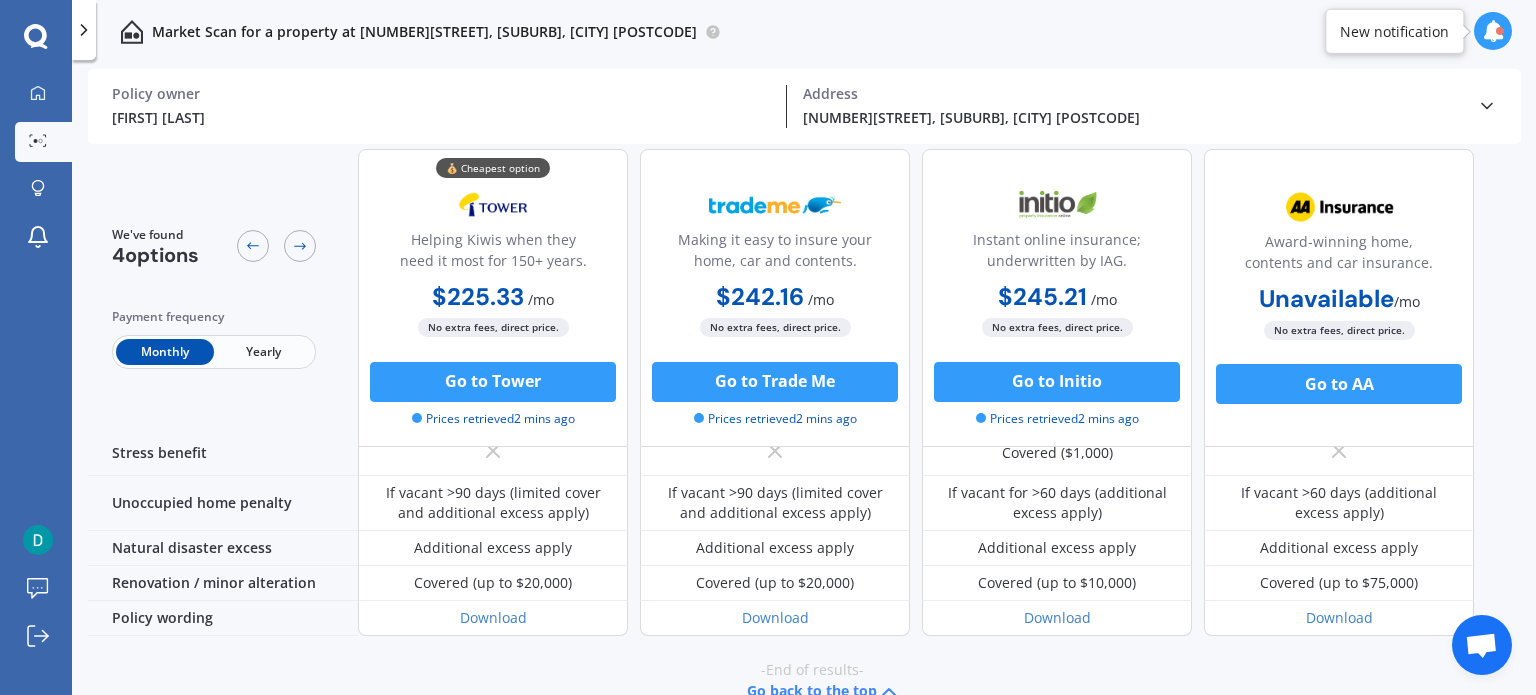 scroll, scrollTop: 1124, scrollLeft: 0, axis: vertical 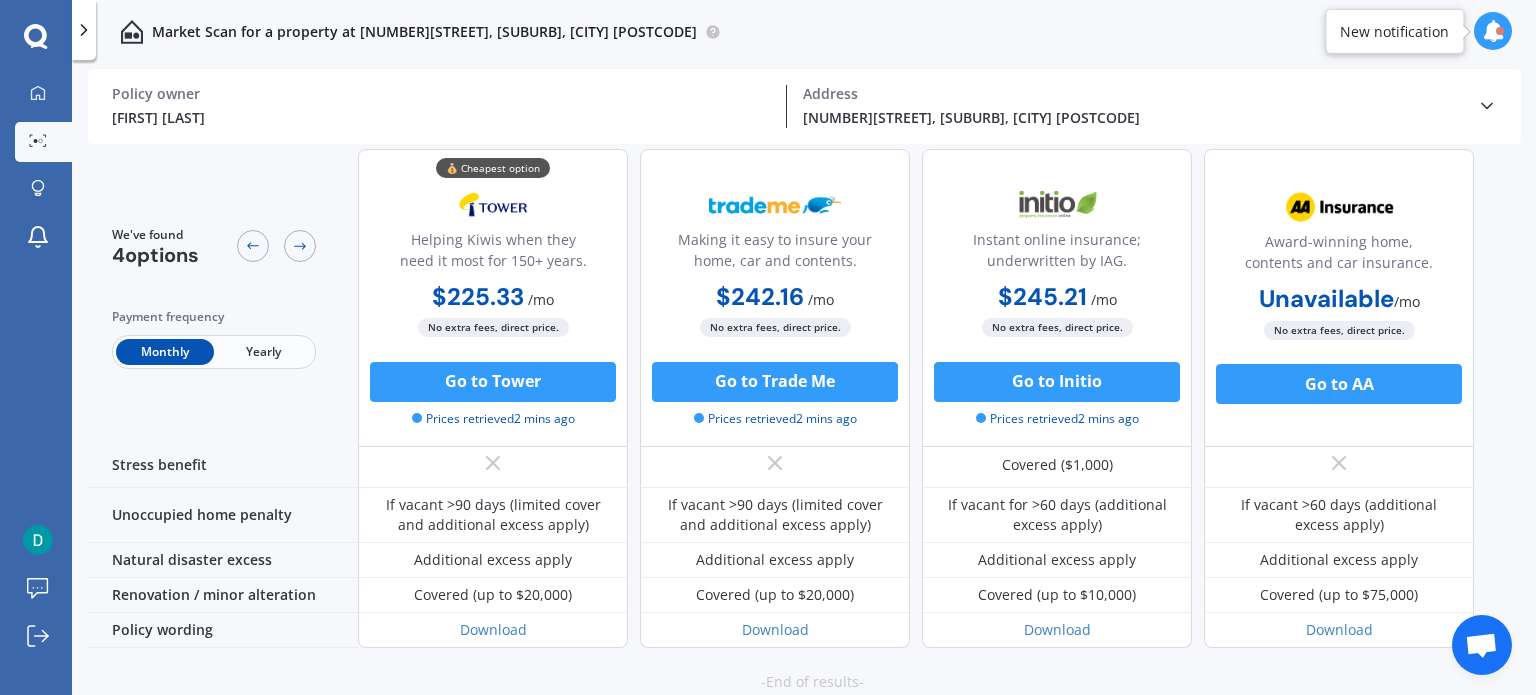 click on "Yearly" at bounding box center [263, 352] 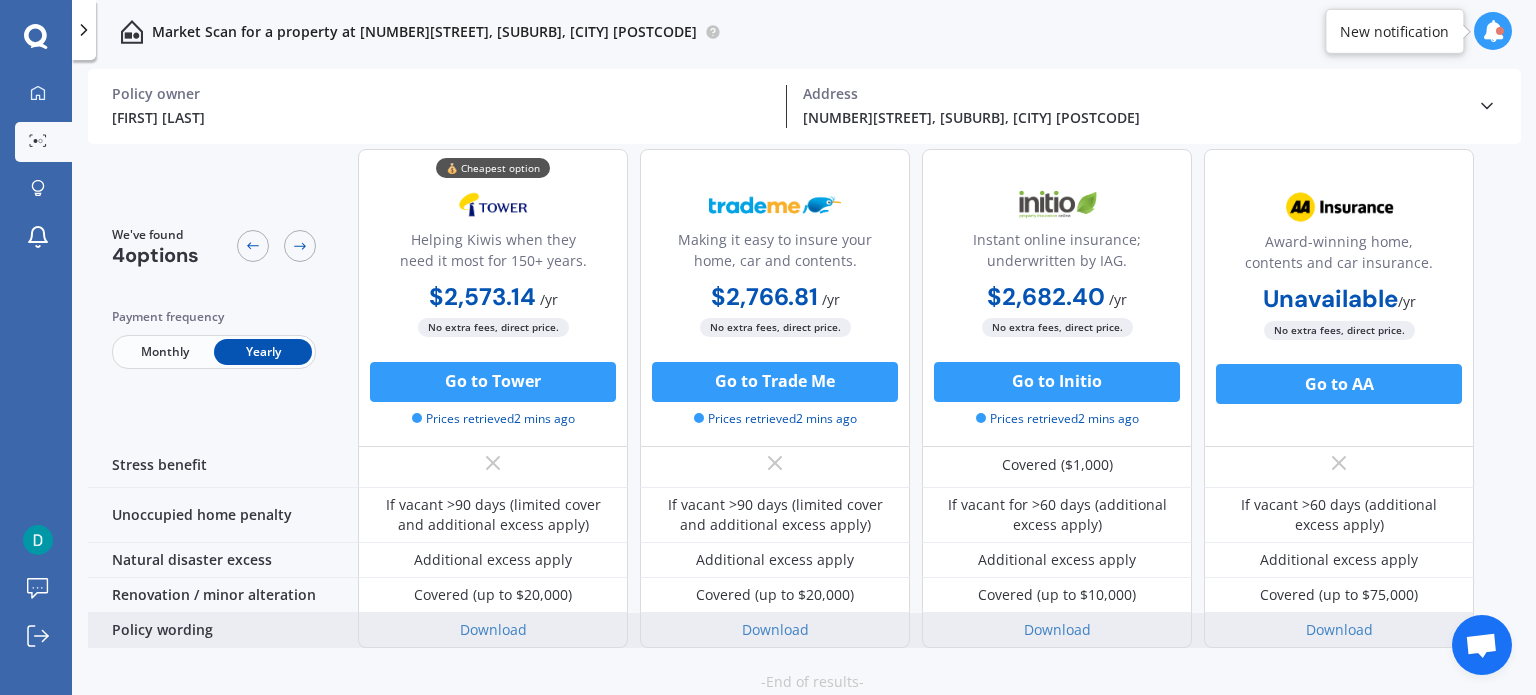 click on "Download" at bounding box center (493, 630) 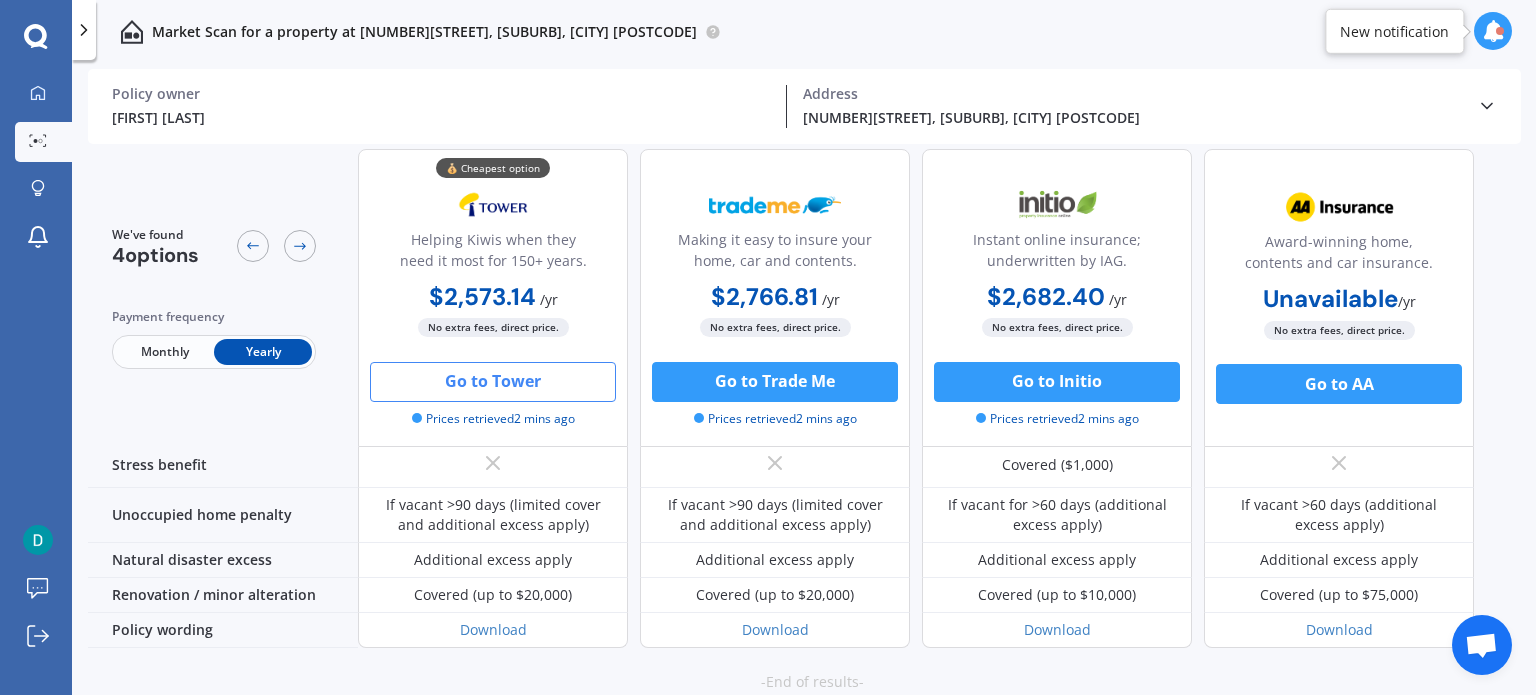 click on "Go to Tower" at bounding box center (493, 382) 